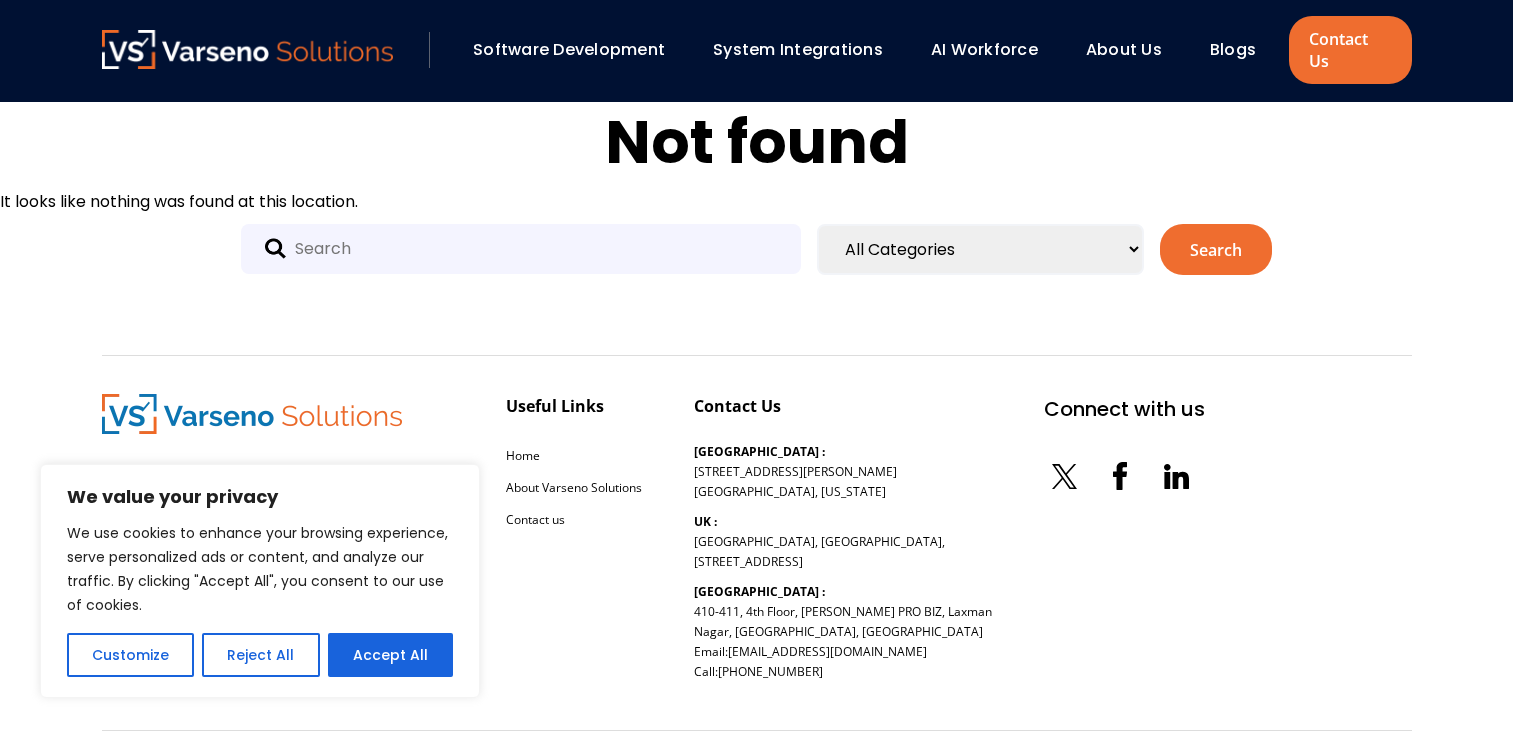 scroll, scrollTop: 0, scrollLeft: 0, axis: both 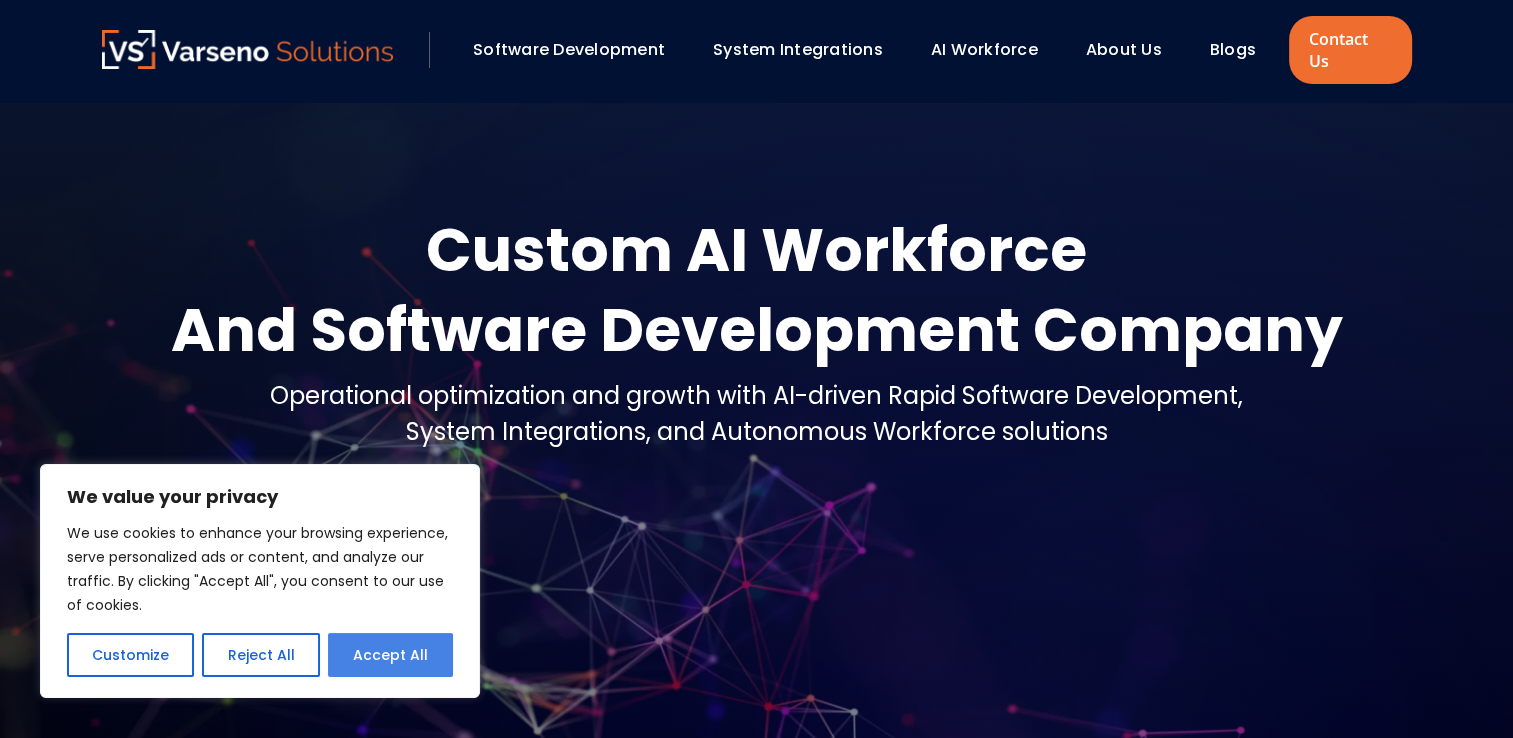 click on "Accept All" at bounding box center [390, 655] 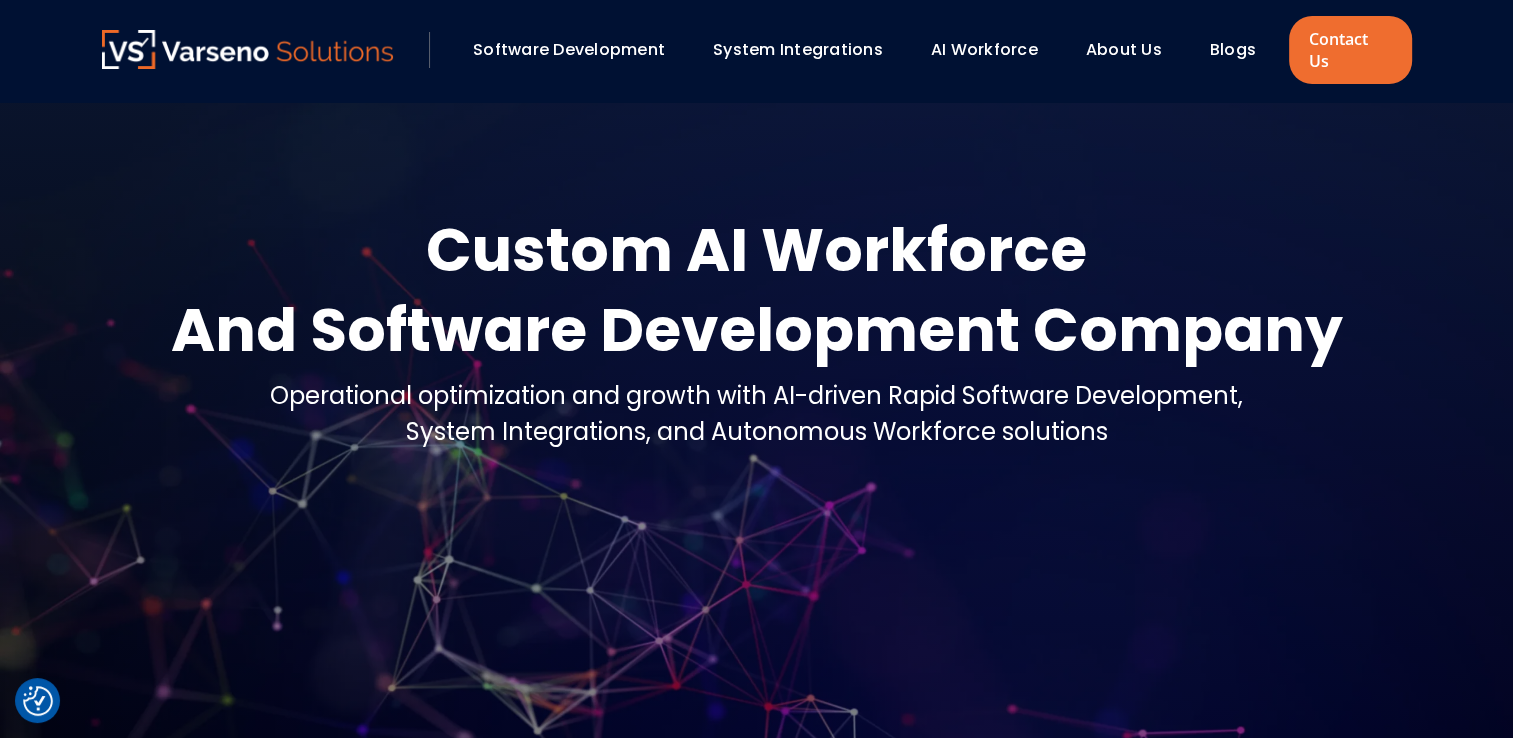 click on "About Us" at bounding box center (1124, 49) 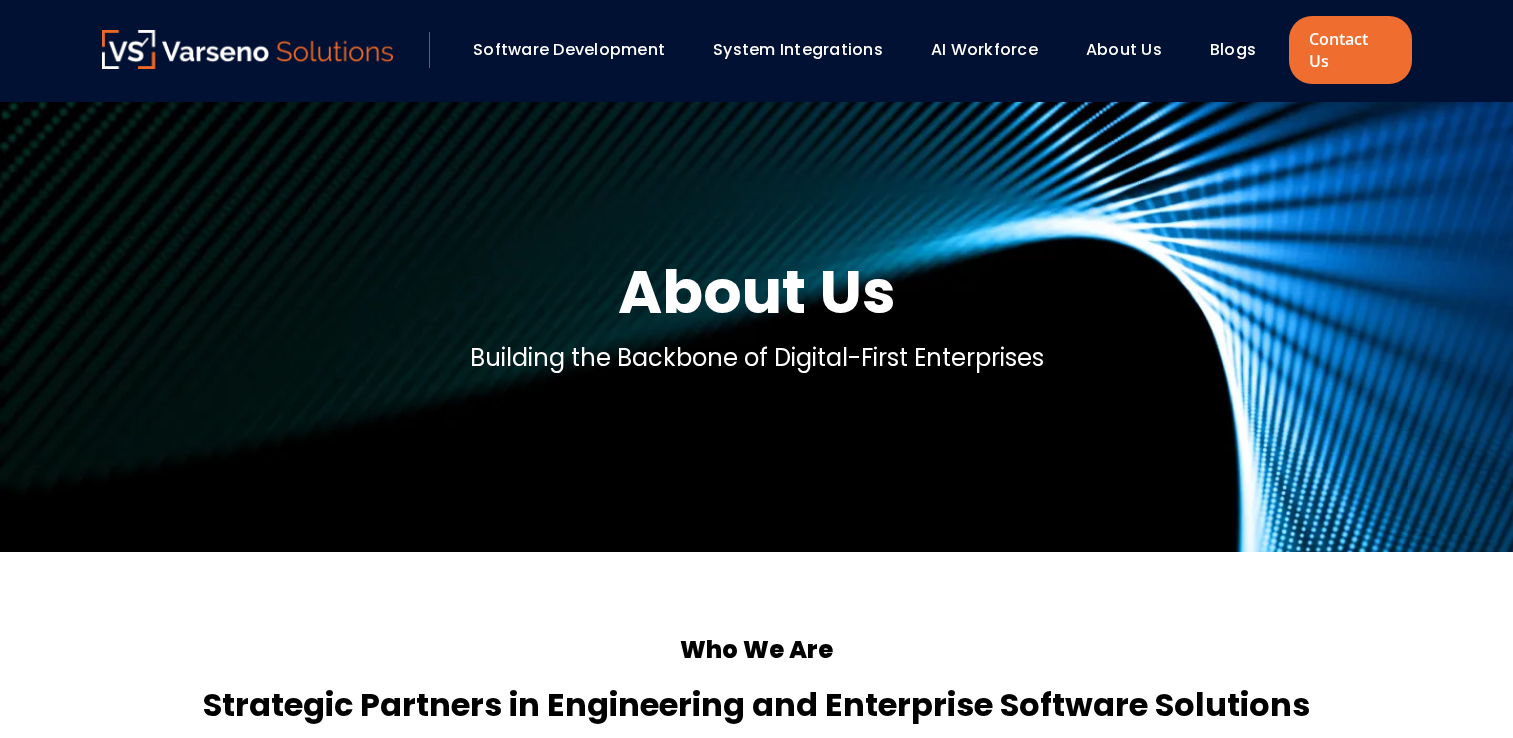 scroll, scrollTop: 0, scrollLeft: 0, axis: both 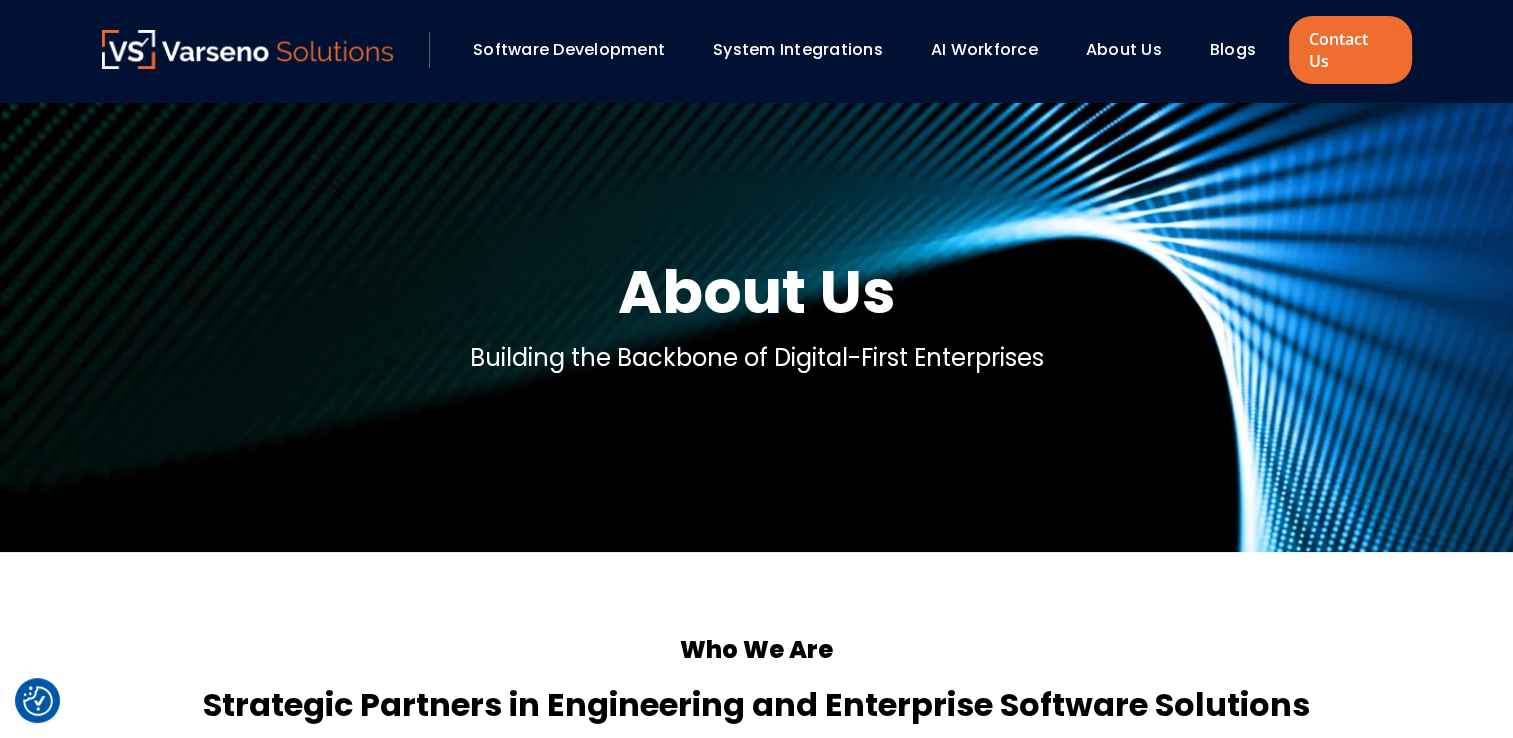 click on "Who We Are" at bounding box center (757, 650) 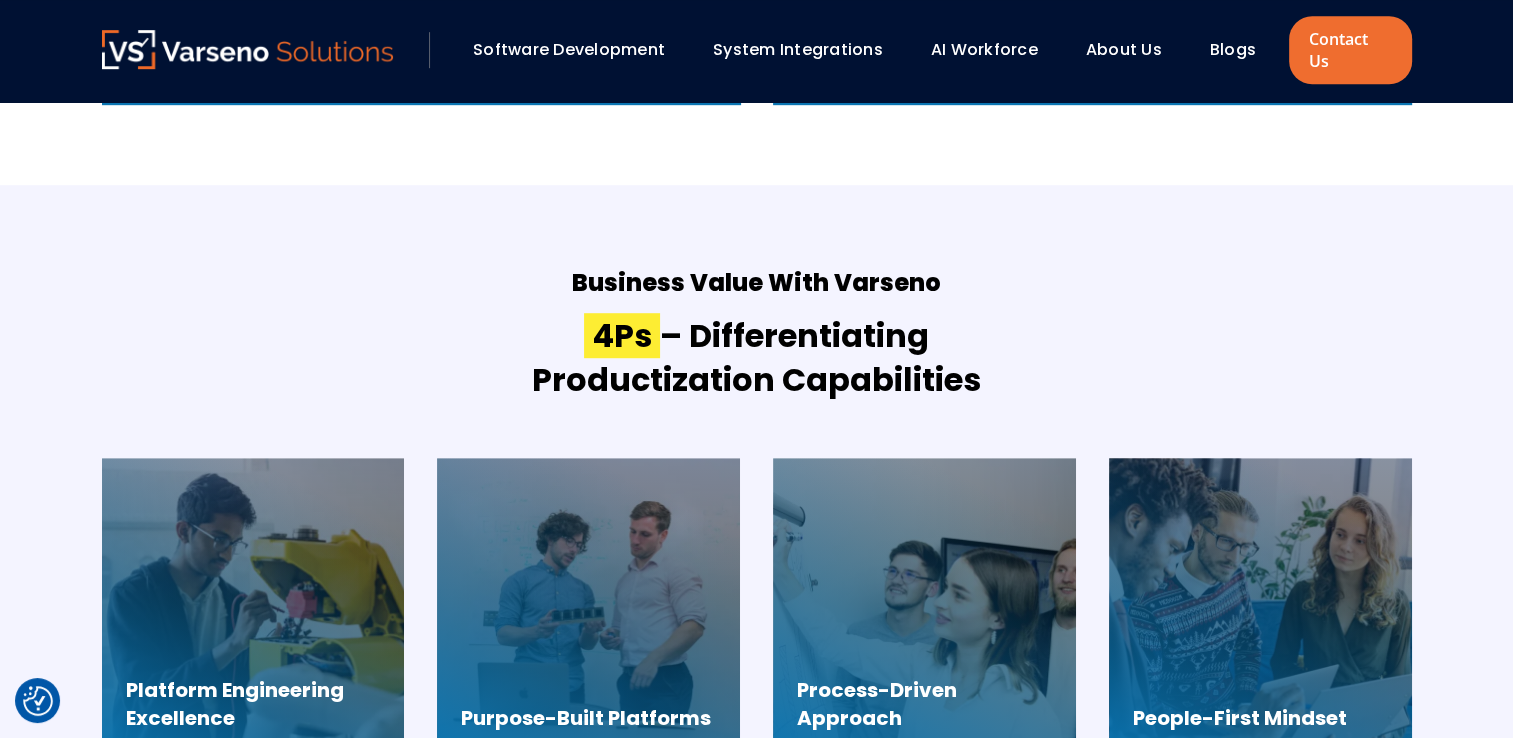 scroll, scrollTop: 1320, scrollLeft: 0, axis: vertical 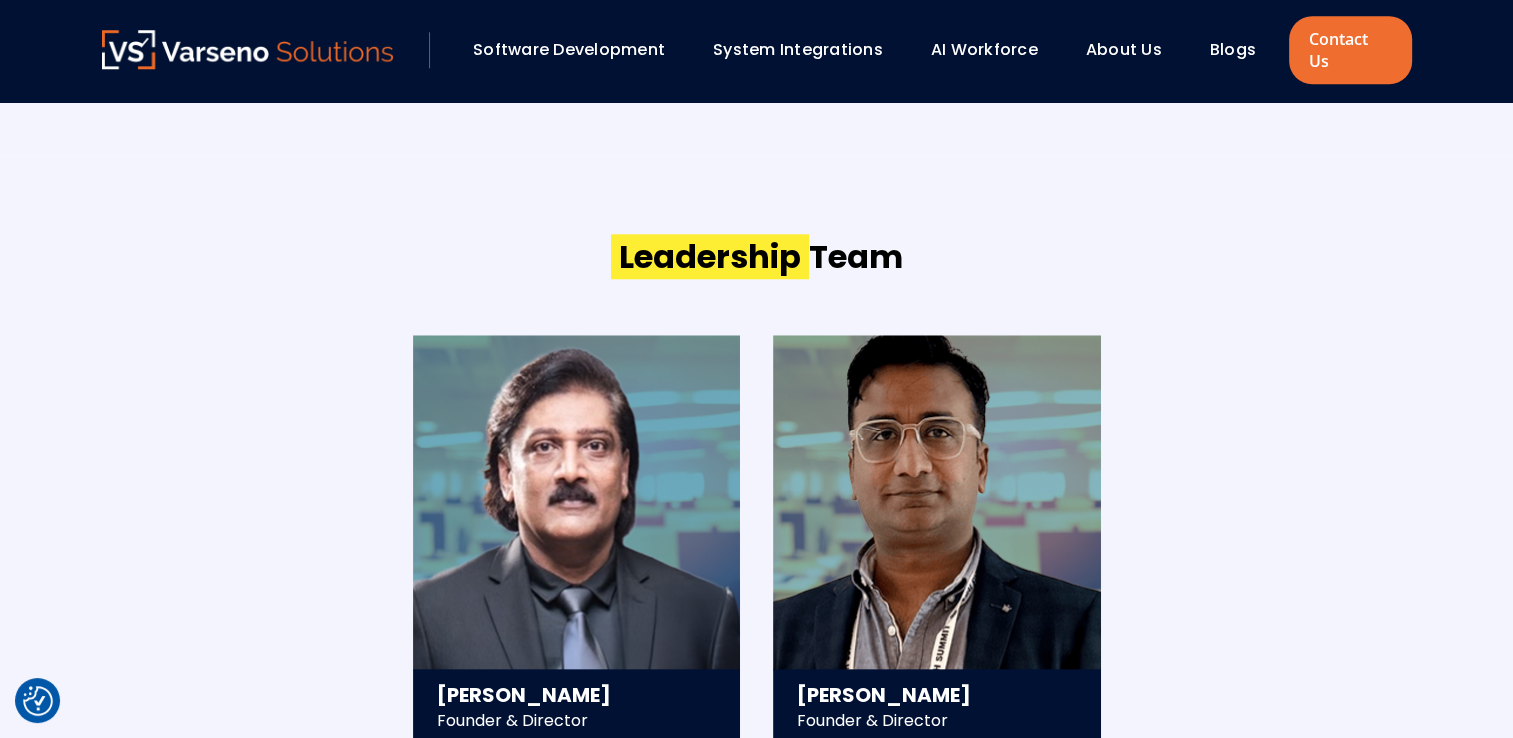 click on "Ravi Sigicharla
Founder & Director
- 25+ years in technology strategy and enterprise solutions
- Deep focus on IT trends, scalable platforms, and system architecture
- Strong network of Fortune 500 tech leaders and enterprise architects
- Track record in incubating solution ideas and market offerings
Sawan Jain
Founder & Director
- Visionary tech leader with 20+ years of experience in enterprise software design and delivery
- Co-founded Varseno in 2014 to redefine how businesses build and scale digital solutions
- Widely trusted for his sharp problem-solving, and strategic execution
- Combines creativity and a pragmatic mindset with a  “get it done”
attitude." at bounding box center (757, 539) 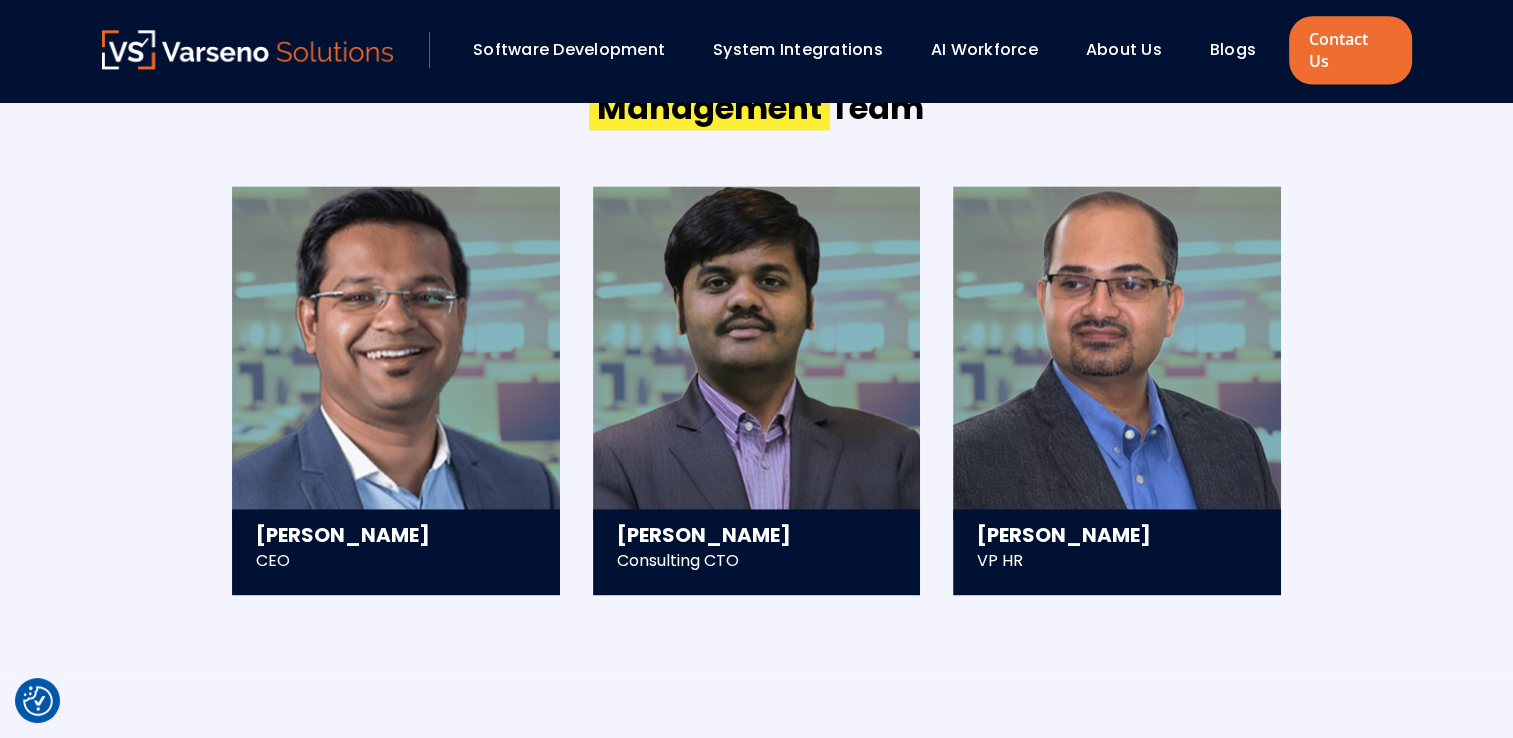 scroll, scrollTop: 2805, scrollLeft: 0, axis: vertical 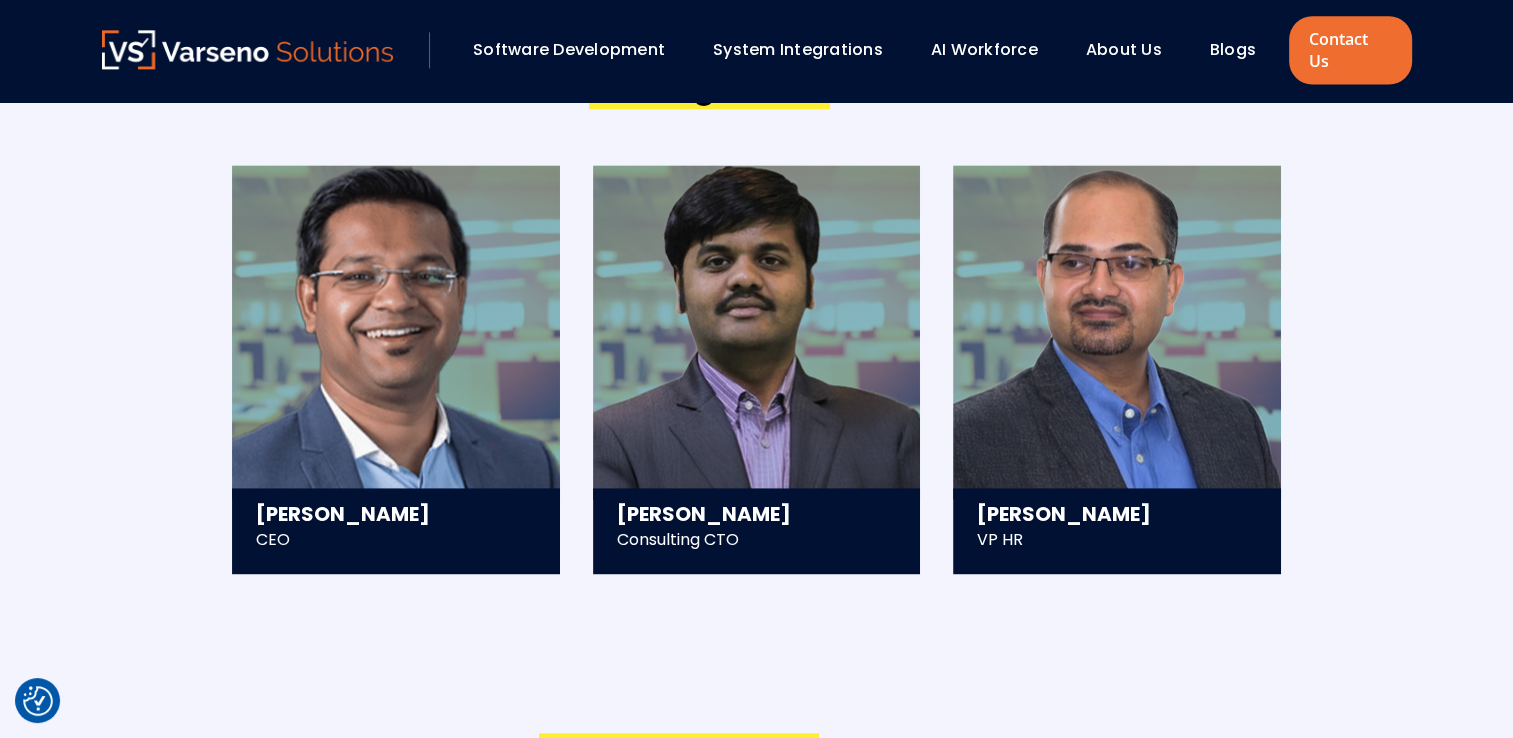 click on "Management  Team
Saurav Mishra
CEO
- Scaled and exited a 300+ member tech company at an eight-figure valuation.
- Expert in T-Shaped Growth across marketing, operations, and organizational strategy.
- Leads AI-driven business transformation using RAG-based platforms for automation.
- Trusted advisor on scaling cross-functional teams for high-impact growth.
Vijay Kumbhar
Consulting CTO
- Co-founded a tech venture after leading product and tech in startups.
- Specializes in transforming legacy apps and resolving tech architecture challenges.
- Mentor, speaker, and advocate of emerging trends in consumer internet and mobile apps.
- Passionate about driving innovation and enhancing product development." at bounding box center (757, 319) 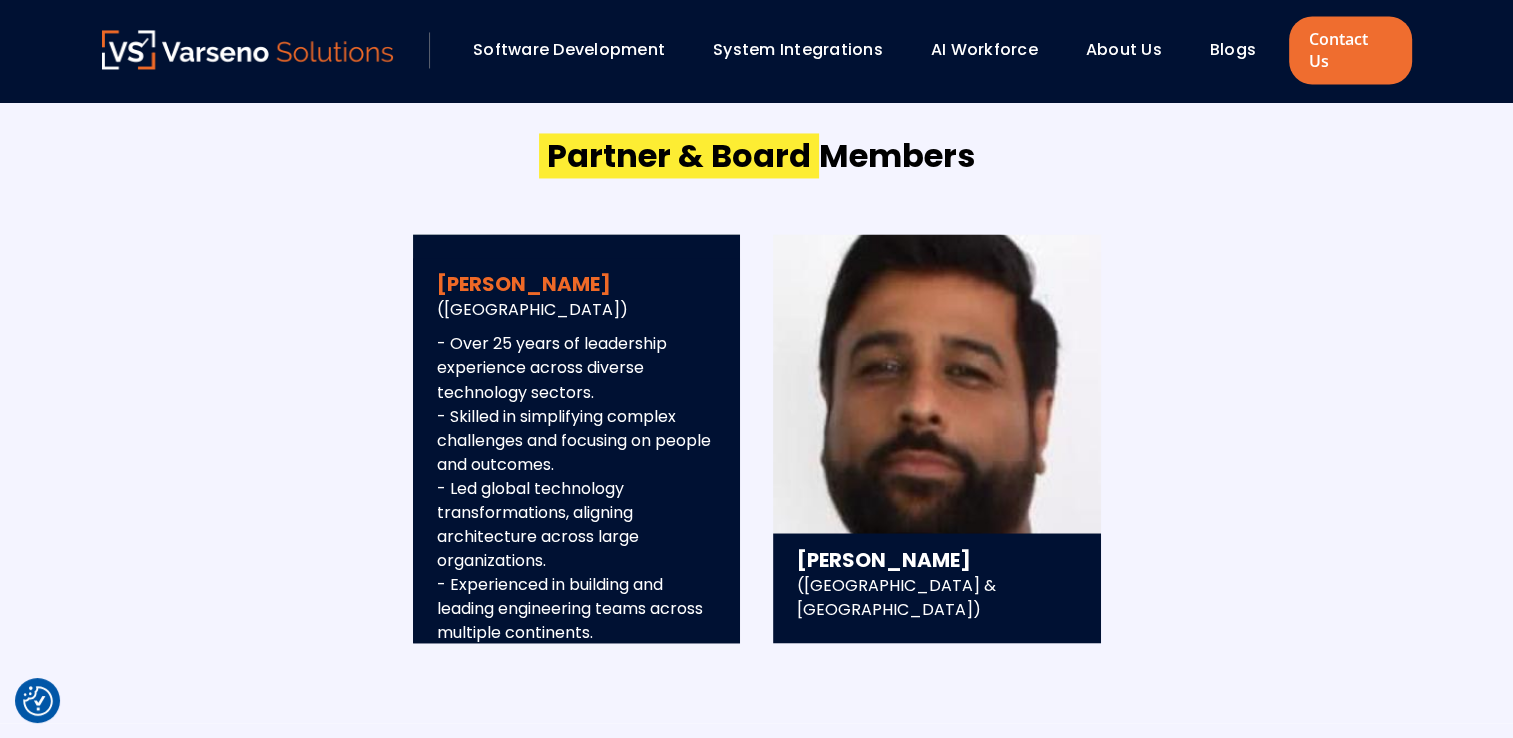 scroll, scrollTop: 3445, scrollLeft: 0, axis: vertical 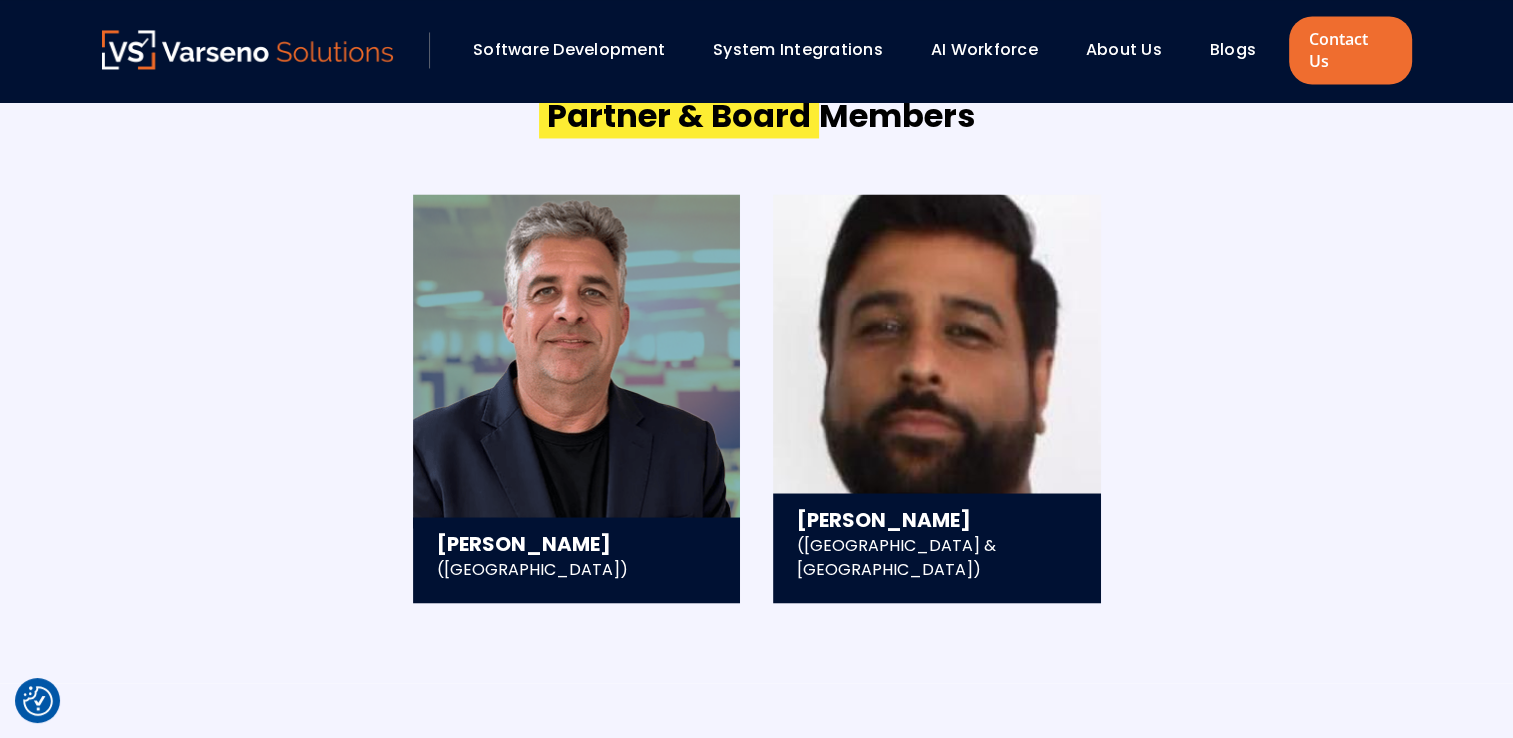 click on "David Stephens
(US)
- Over 25 years of leadership experience across diverse technology sectors.
- Skilled in simplifying complex challenges and focusing on people and outcomes.
- Led global technology transformations, aligning architecture across large organizations.
- Experienced in building and leading engineering teams across multiple continents.
Ranveer Manak
(UK & Europe)
- 20 years' experience in professional services, financial services, and global consulting.
- Led global client engagements and worked with Big 4 consulting firms.
- Built and expanded capabilities and client portfolios across multiple countries and regions.
- Advising Varseno to grow Banking and Pharma divisions in the UK and Europe." at bounding box center [757, 398] 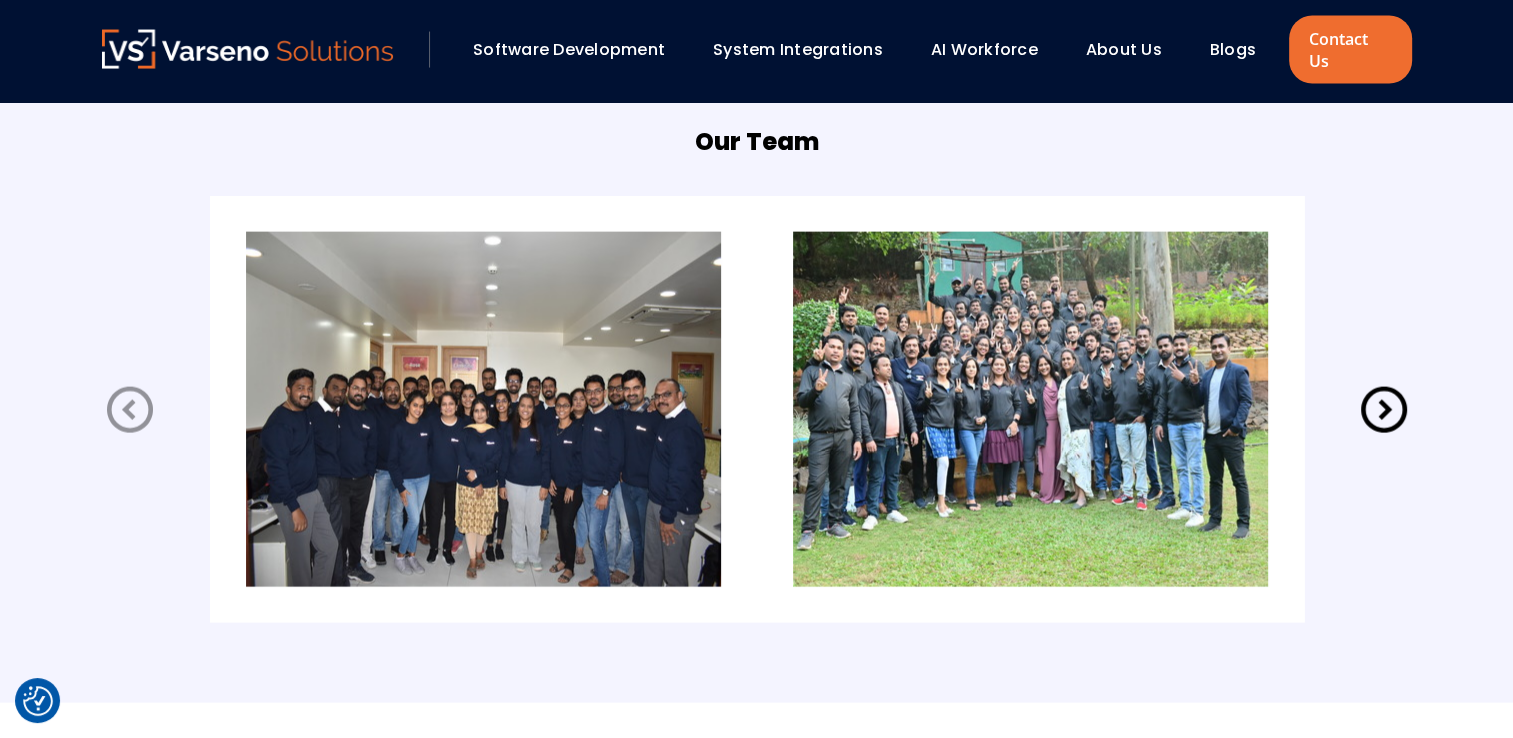 scroll, scrollTop: 4085, scrollLeft: 0, axis: vertical 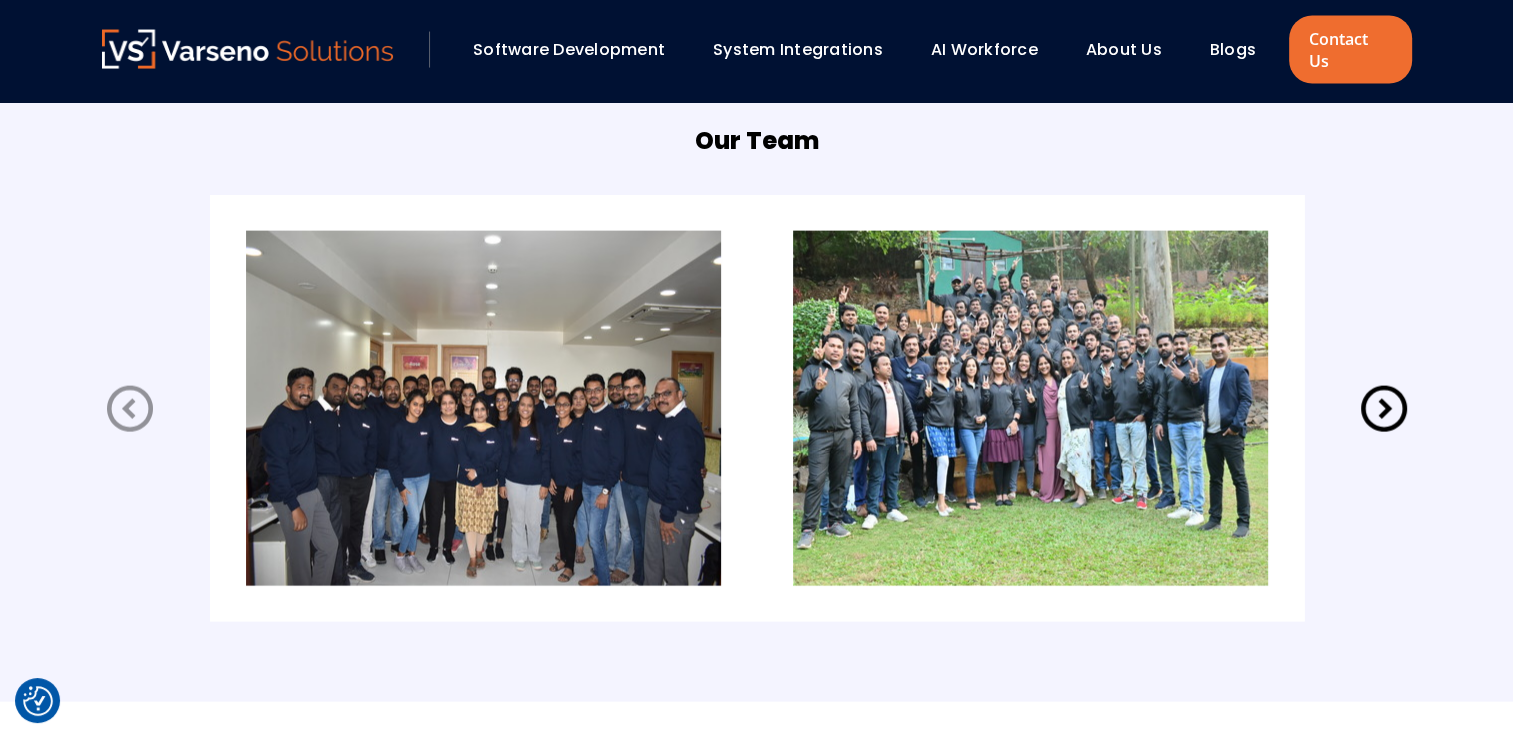 click 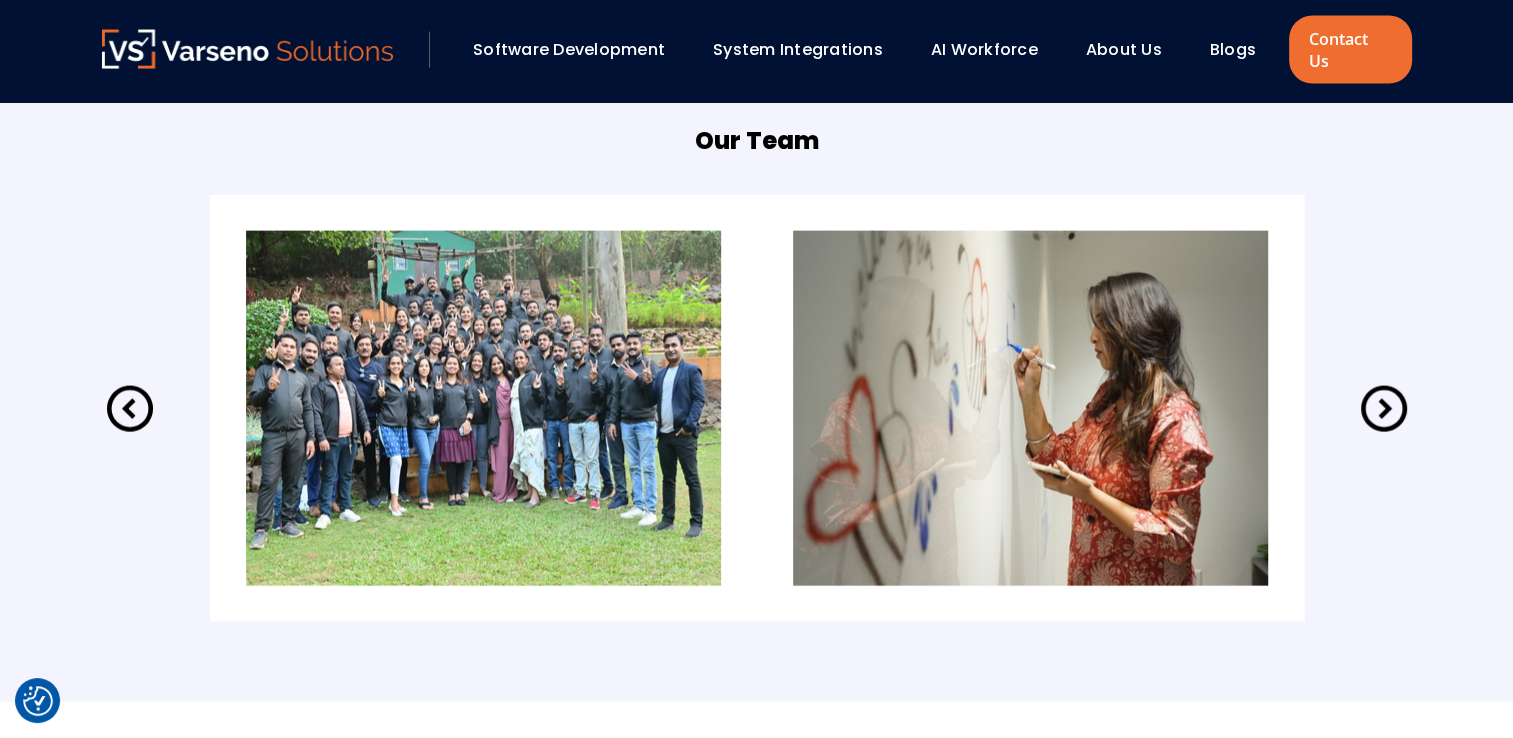 click 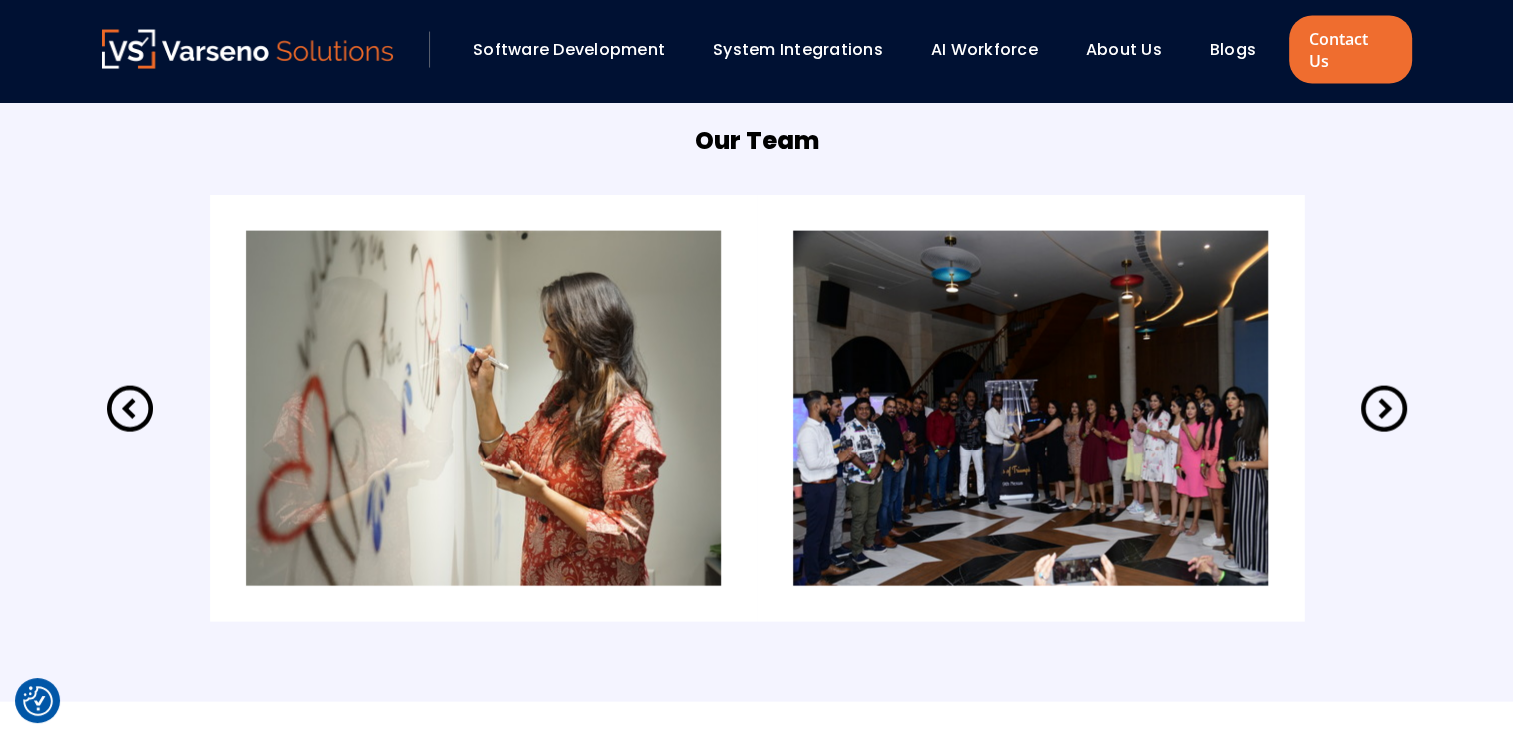 click 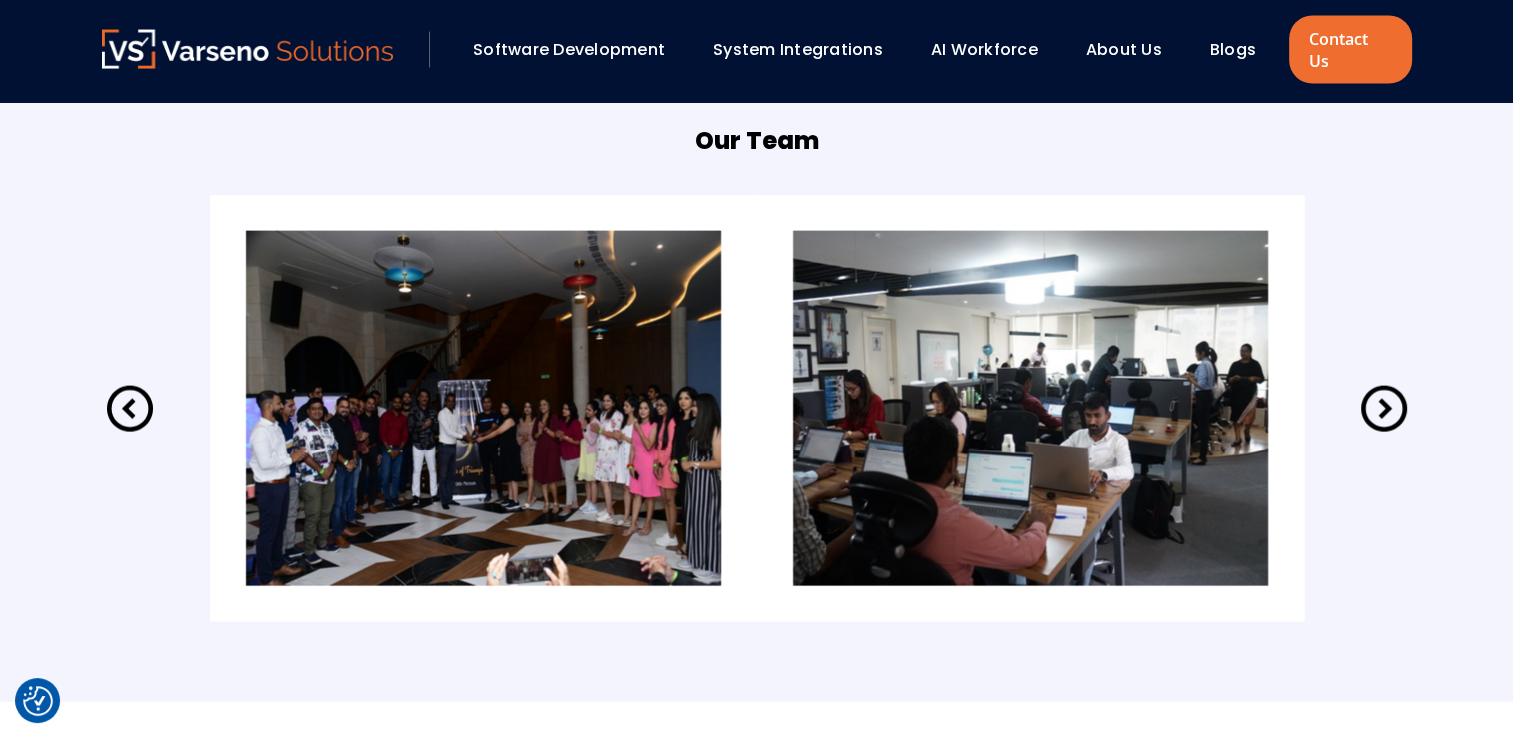 click 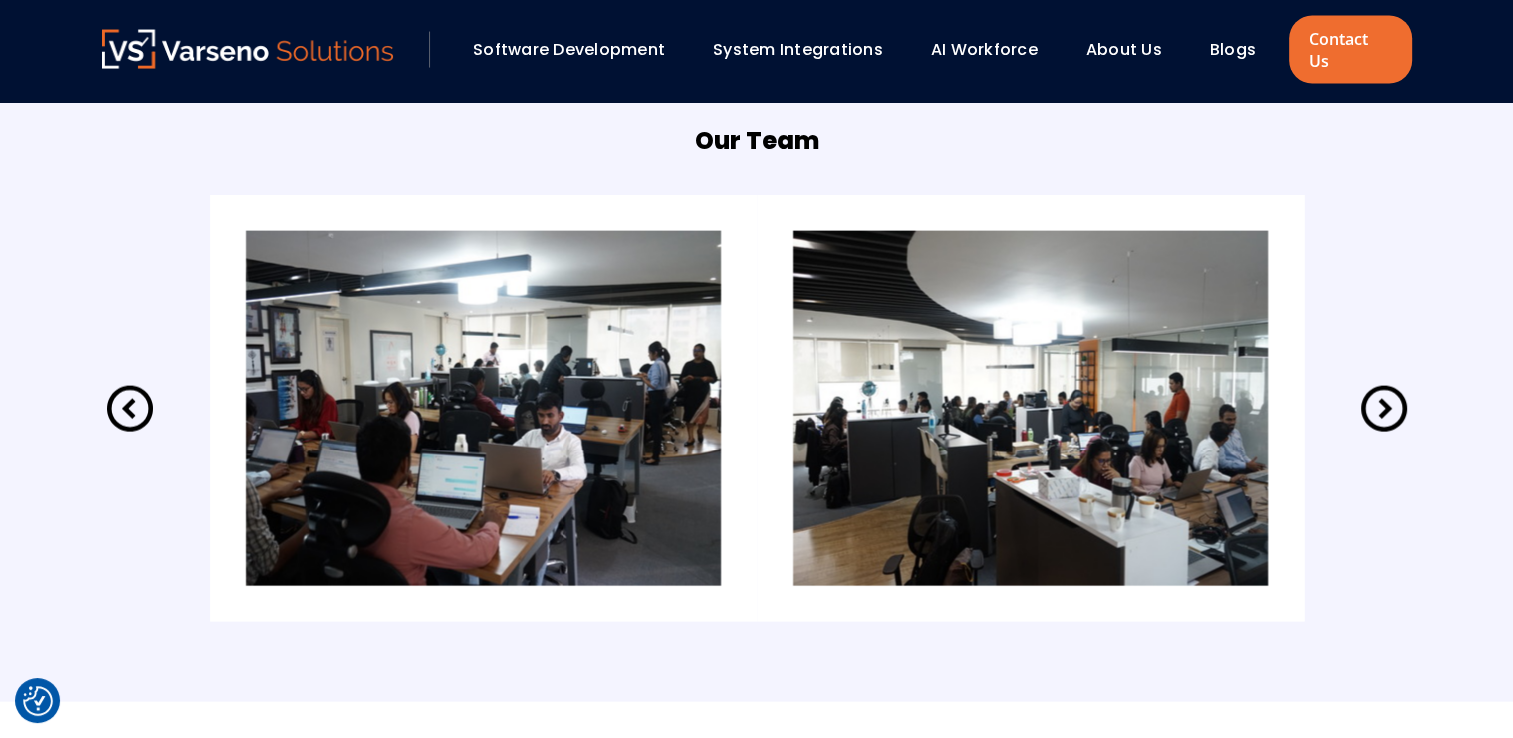 click 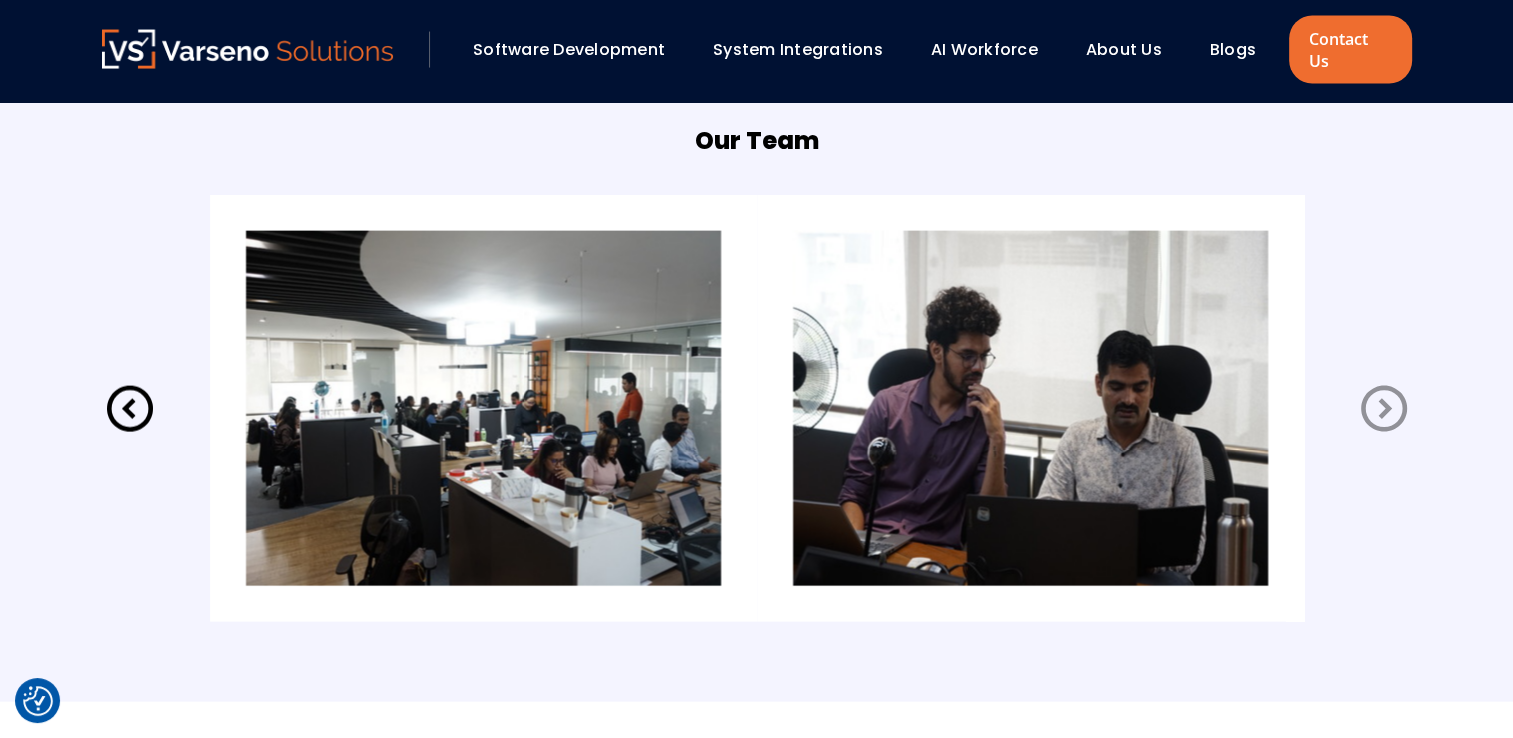 click 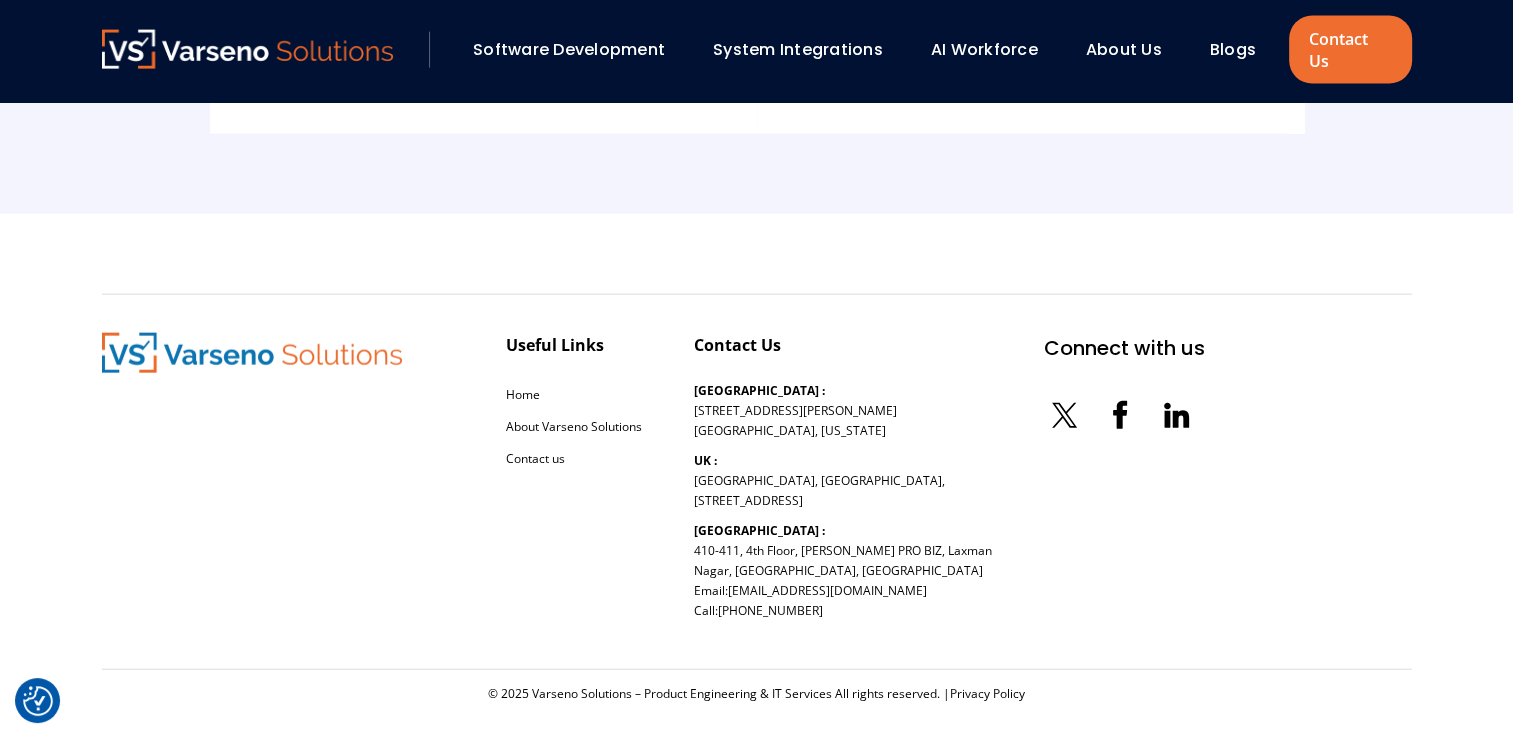 click on "India :
410-411, 4th Floor, NANDAN PRO BIZ, Laxman Nagar, Baner,
Pune, Maharashtra 411045, India
Email: info@varseno.com
Call:  +1 747 231 1741" at bounding box center [843, 571] 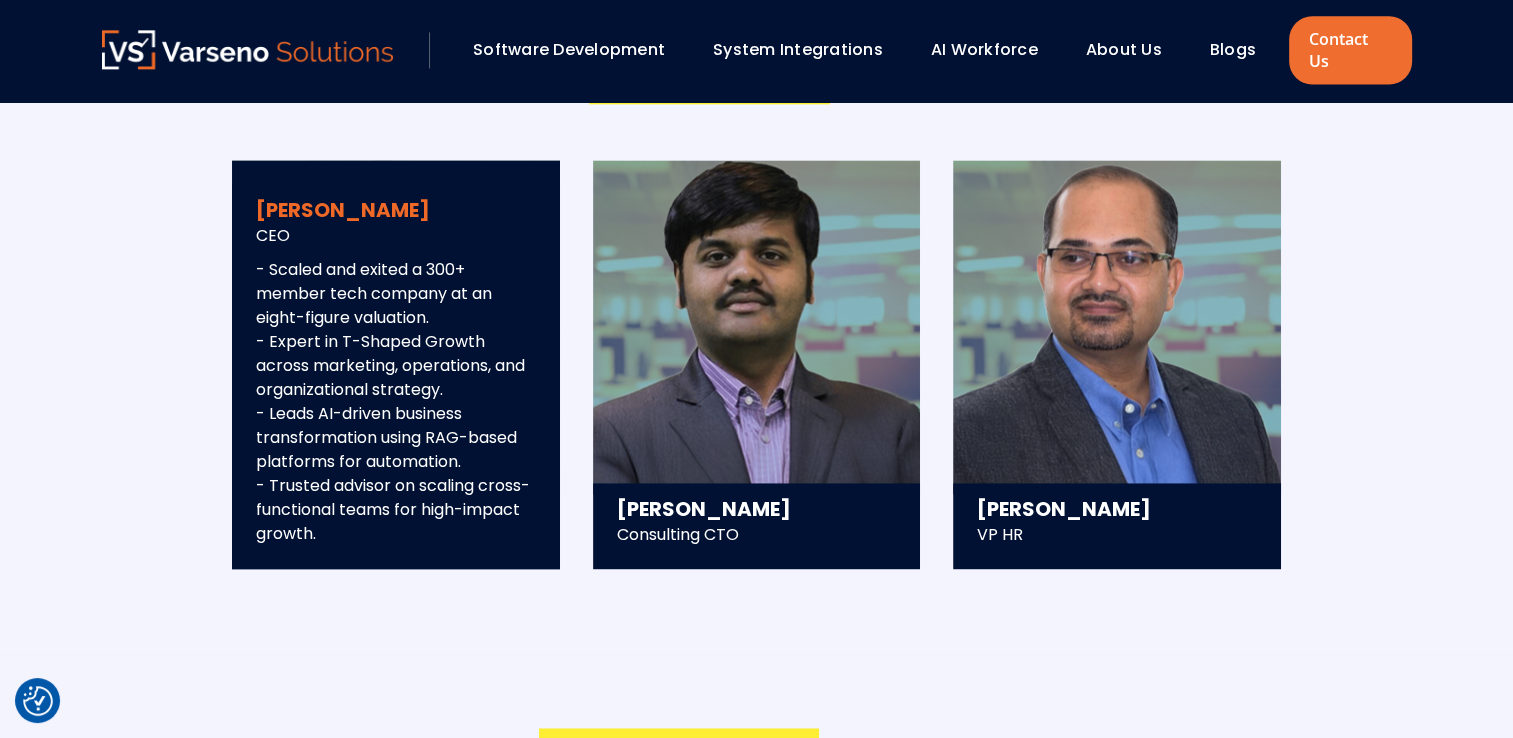 scroll, scrollTop: 2693, scrollLeft: 0, axis: vertical 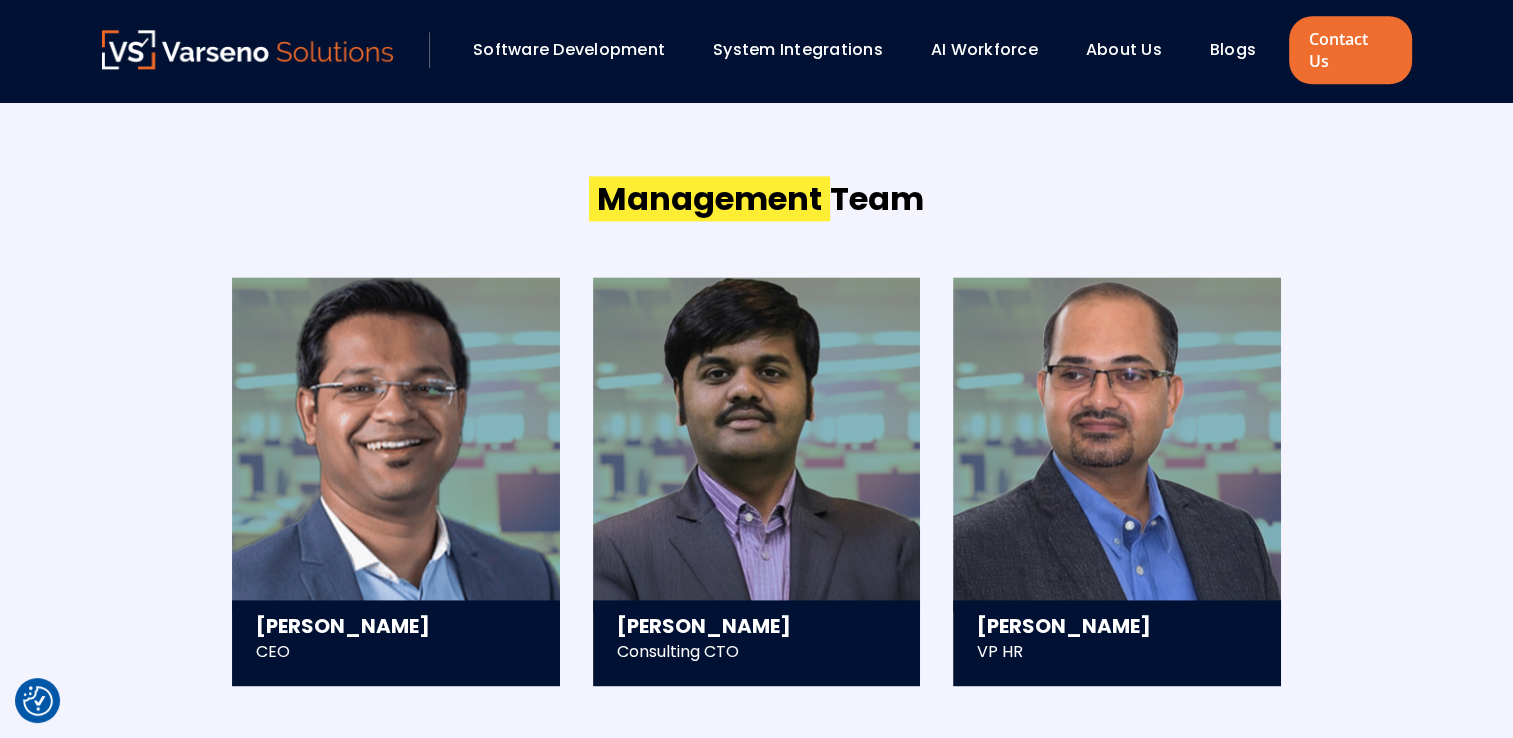 click on "Management  Team
Saurav Mishra
CEO
- Scaled and exited a 300+ member tech company at an eight-figure valuation.
- Expert in T-Shaped Growth across marketing, operations, and organizational strategy.
- Leads AI-driven business transformation using RAG-based platforms for automation.
- Trusted advisor on scaling cross-functional teams for high-impact growth.
Vijay Kumbhar
Consulting CTO
- Co-founded a tech venture after leading product and tech in startups.
- Specializes in transforming legacy apps and resolving tech architecture challenges.
- Mentor, speaker, and advocate of emerging trends in consumer internet and mobile apps.
- Passionate about driving innovation and enhancing product development." at bounding box center (757, 431) 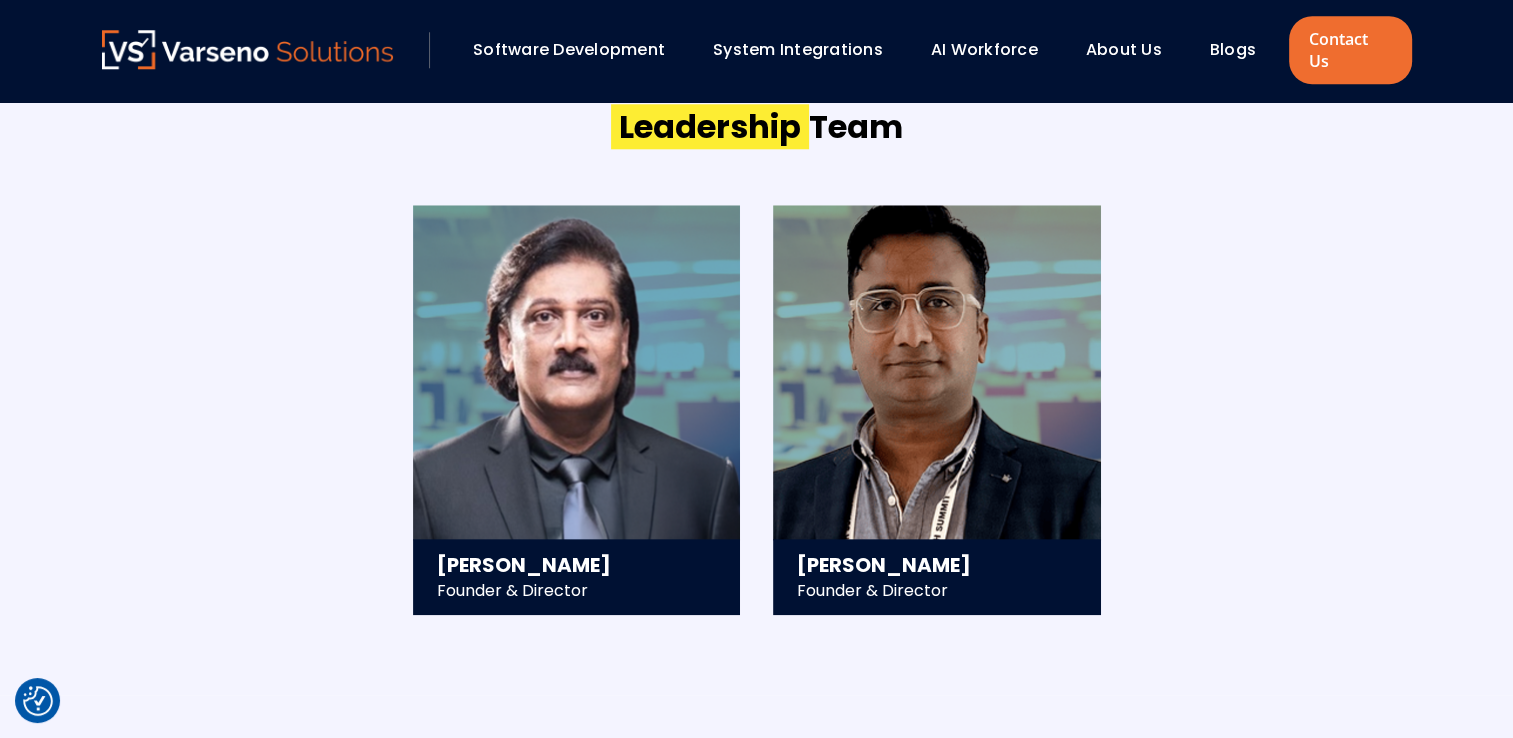 scroll, scrollTop: 2093, scrollLeft: 0, axis: vertical 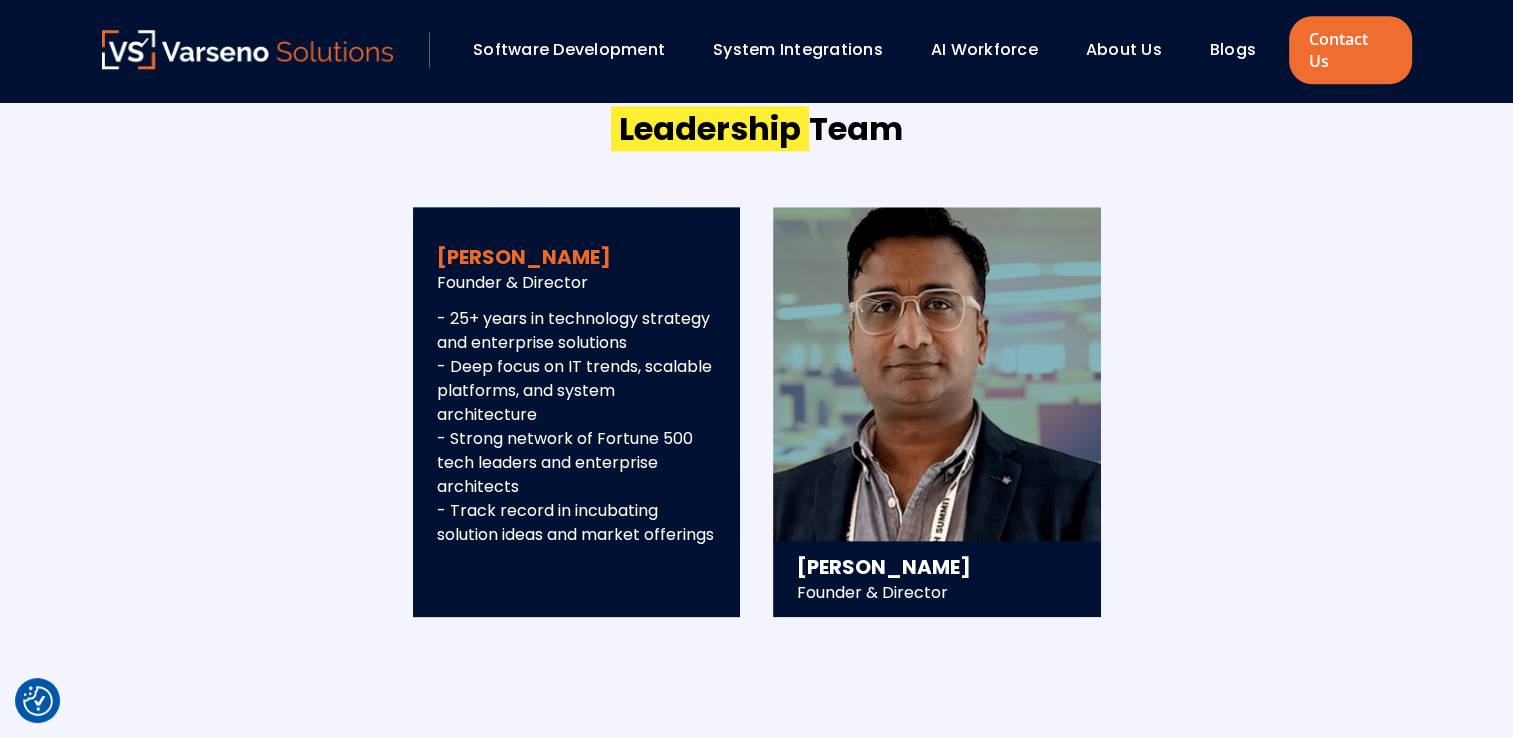 click on "Ravi Sigicharla" at bounding box center (577, 257) 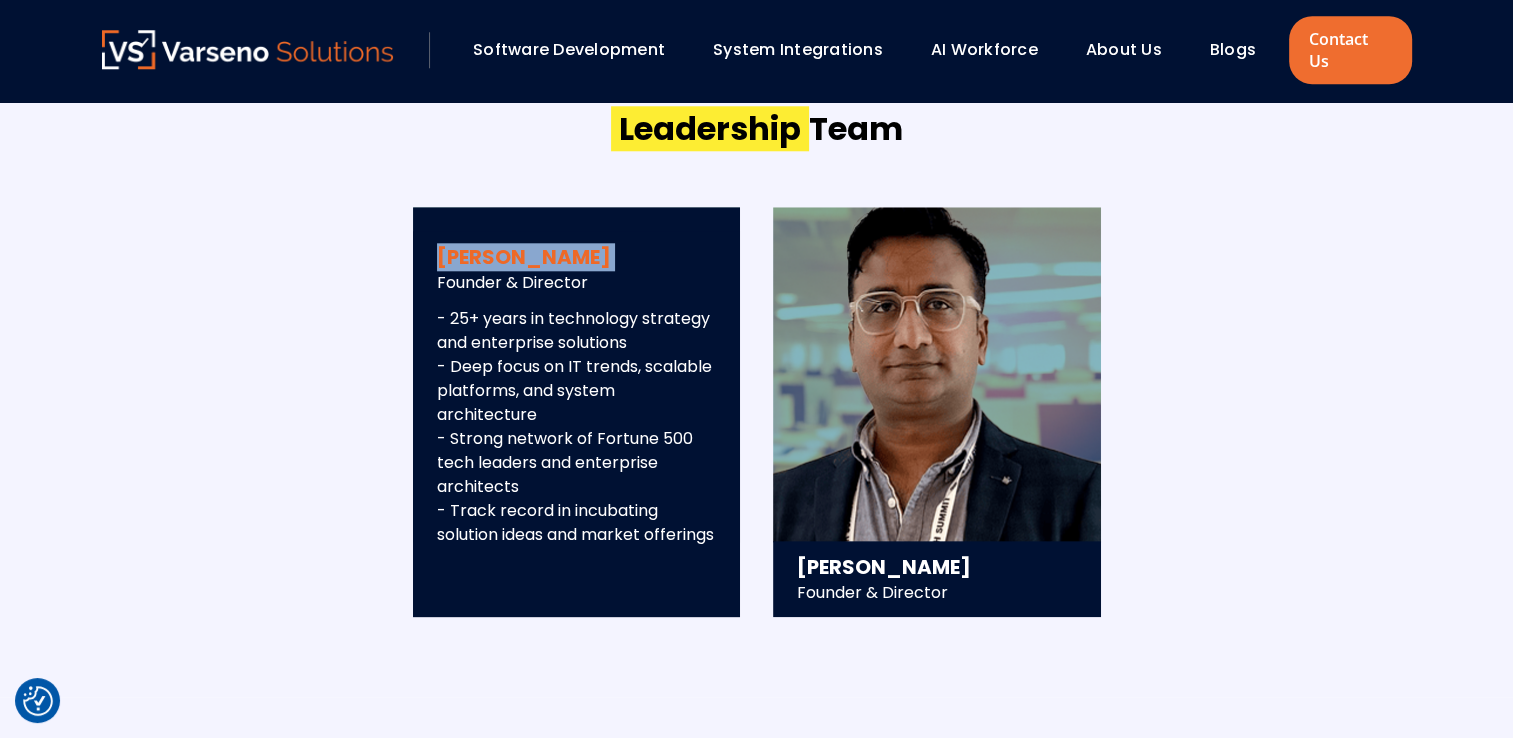 click on "Ravi Sigicharla" at bounding box center (577, 257) 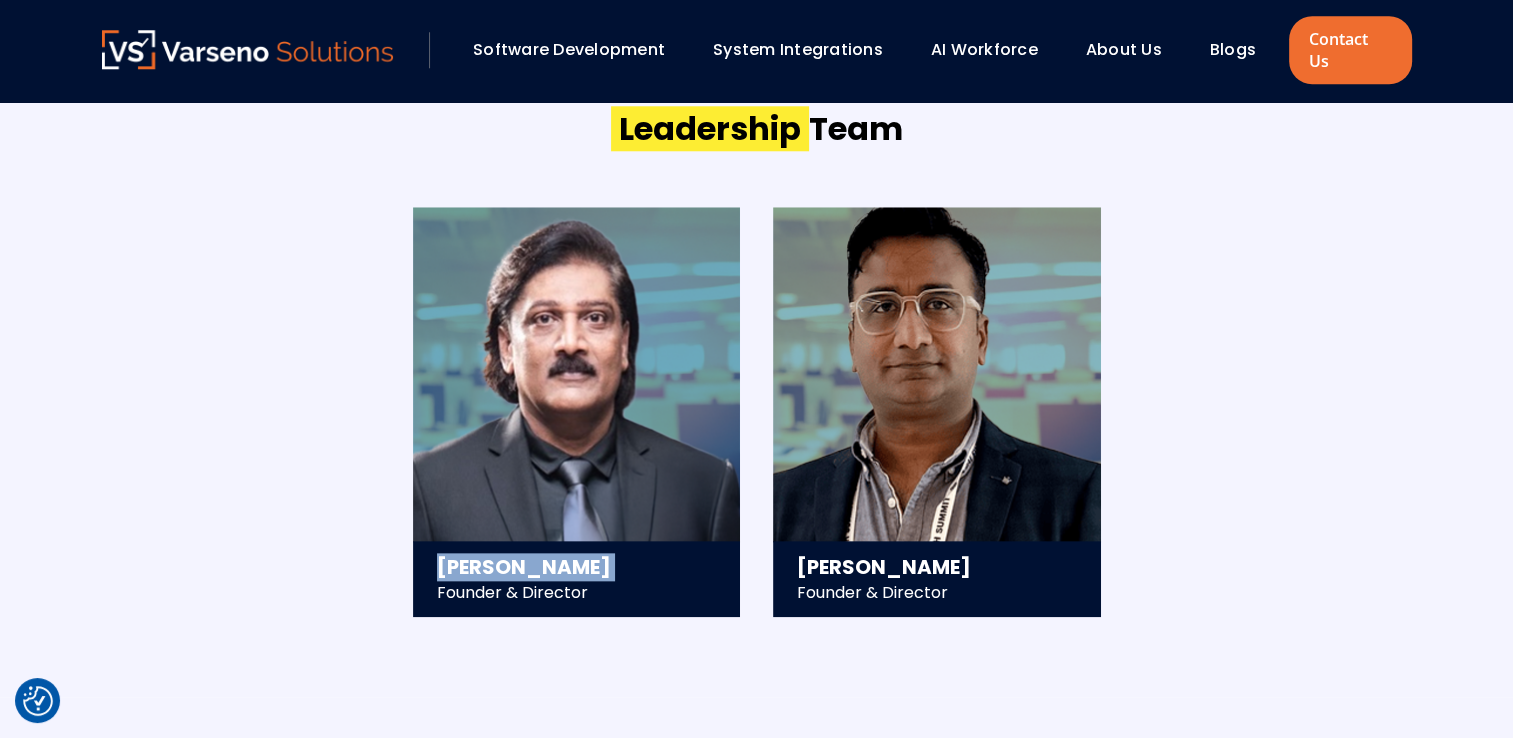 copy on "Ravi Sigicharla" 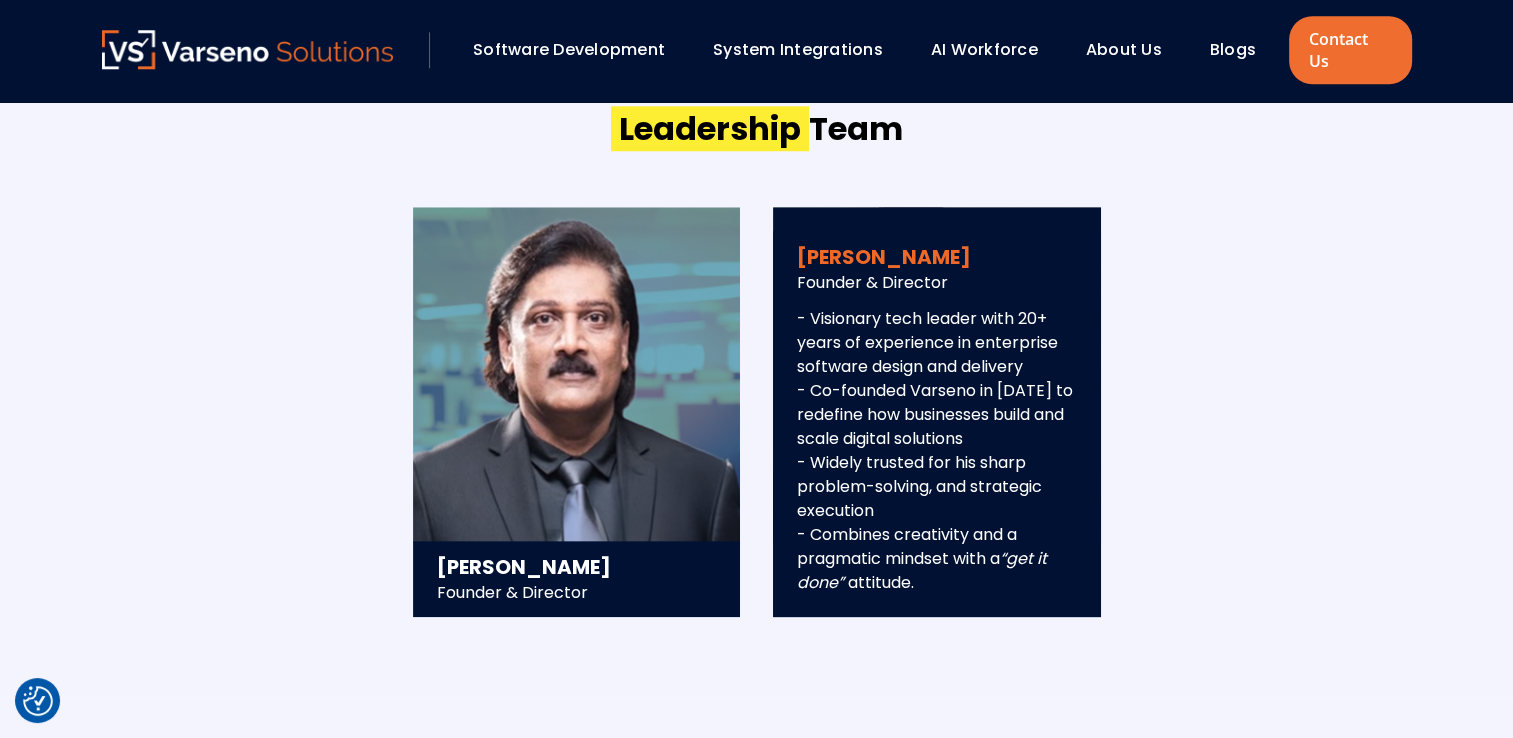 click on "Sawan Jain" at bounding box center [937, 257] 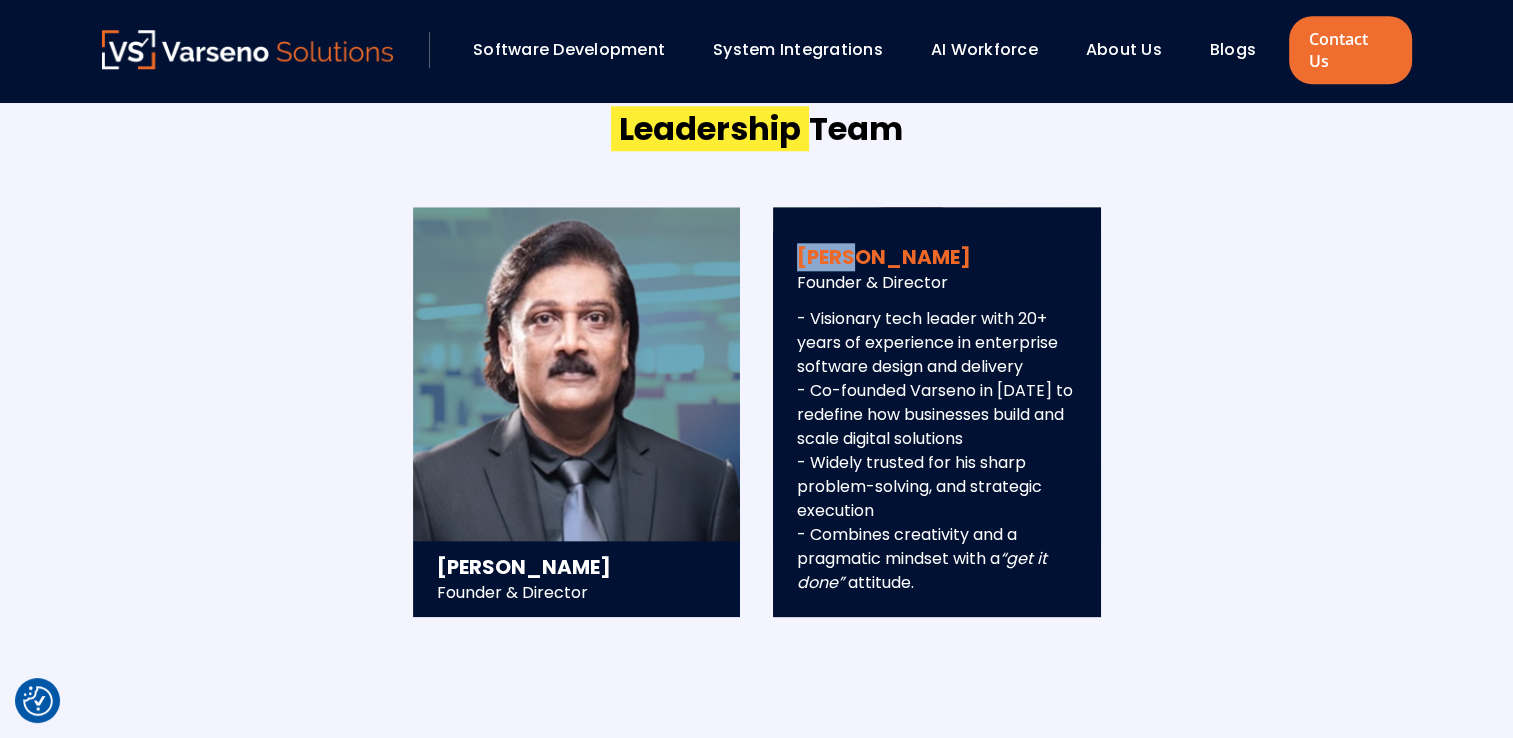 click on "Sawan Jain" at bounding box center (937, 257) 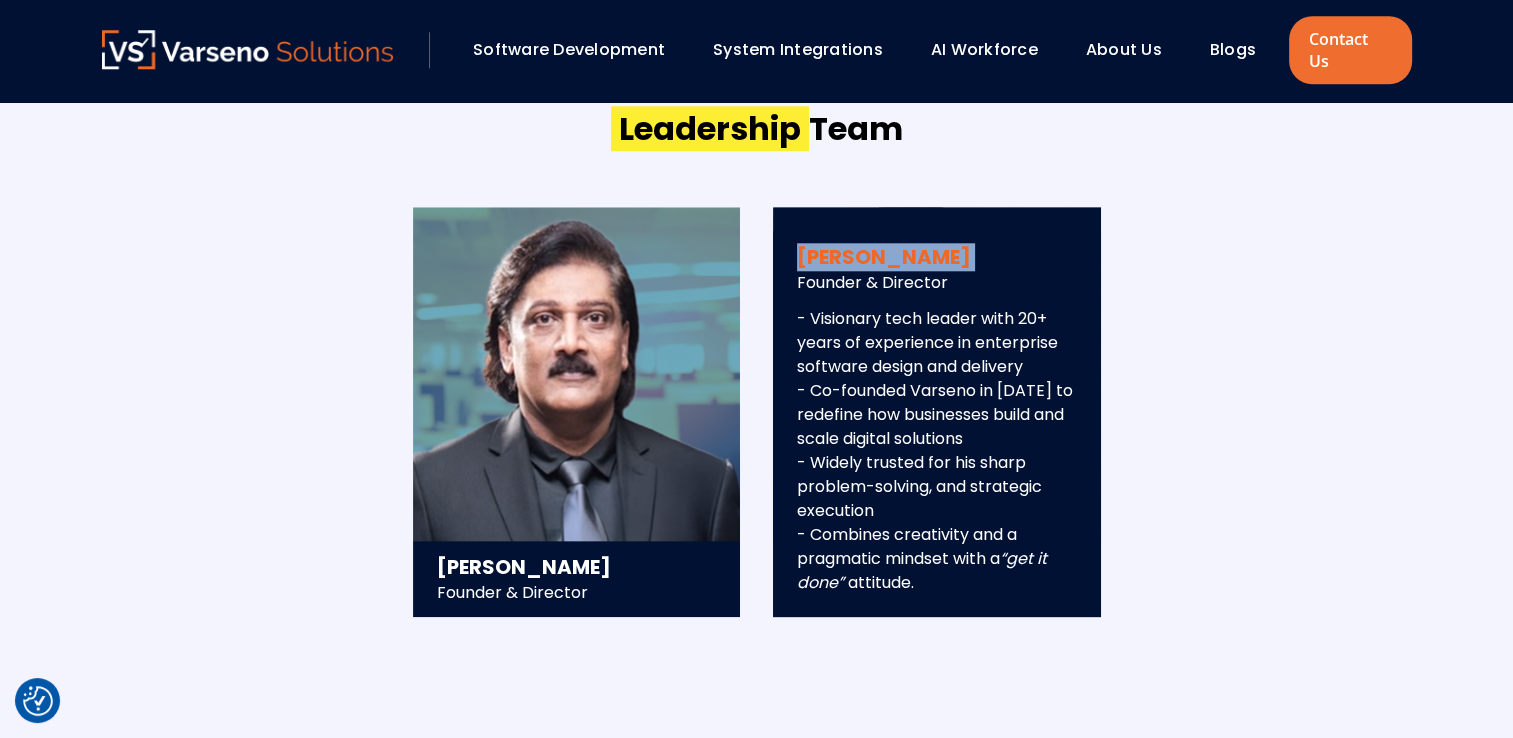 click on "Sawan Jain" at bounding box center [937, 257] 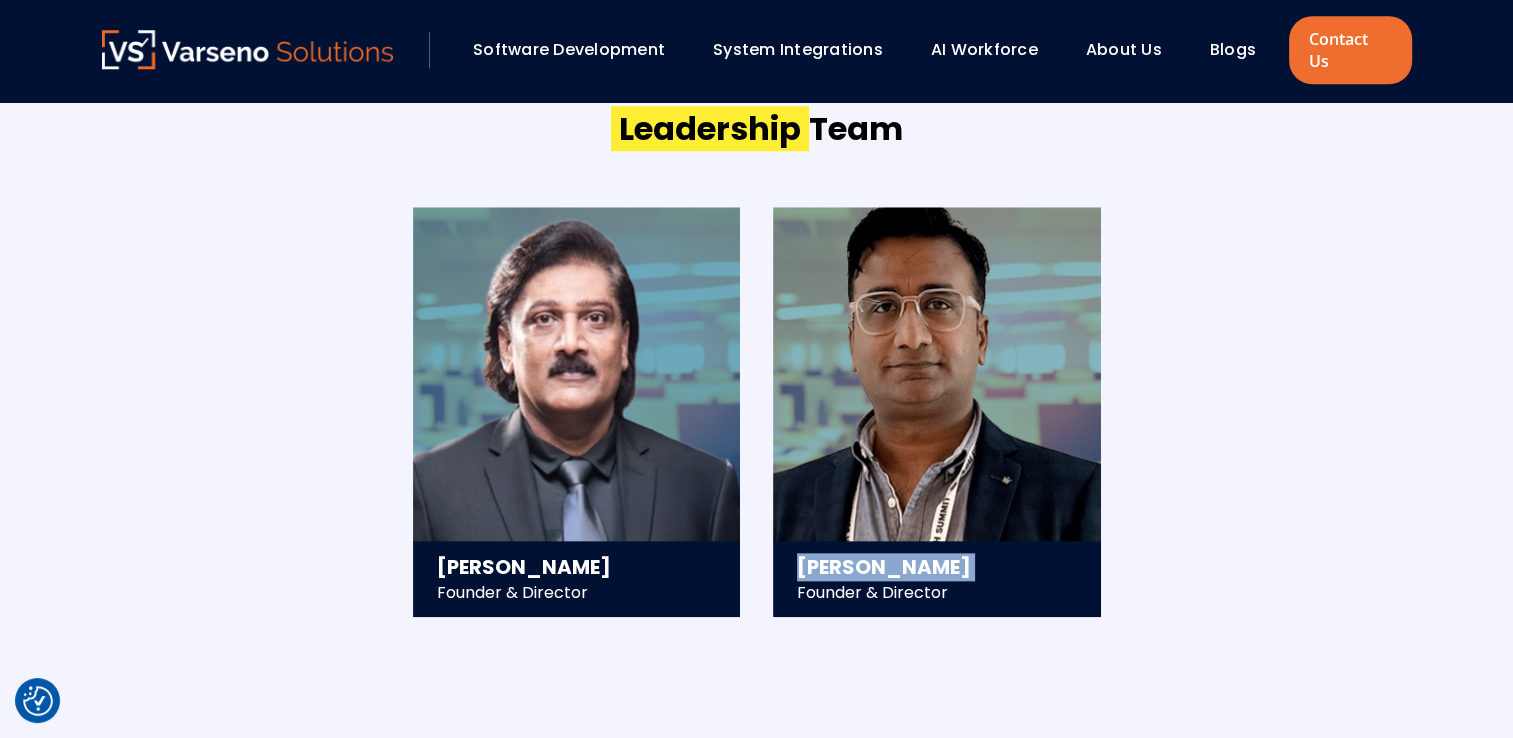 copy on "Sawan Jain" 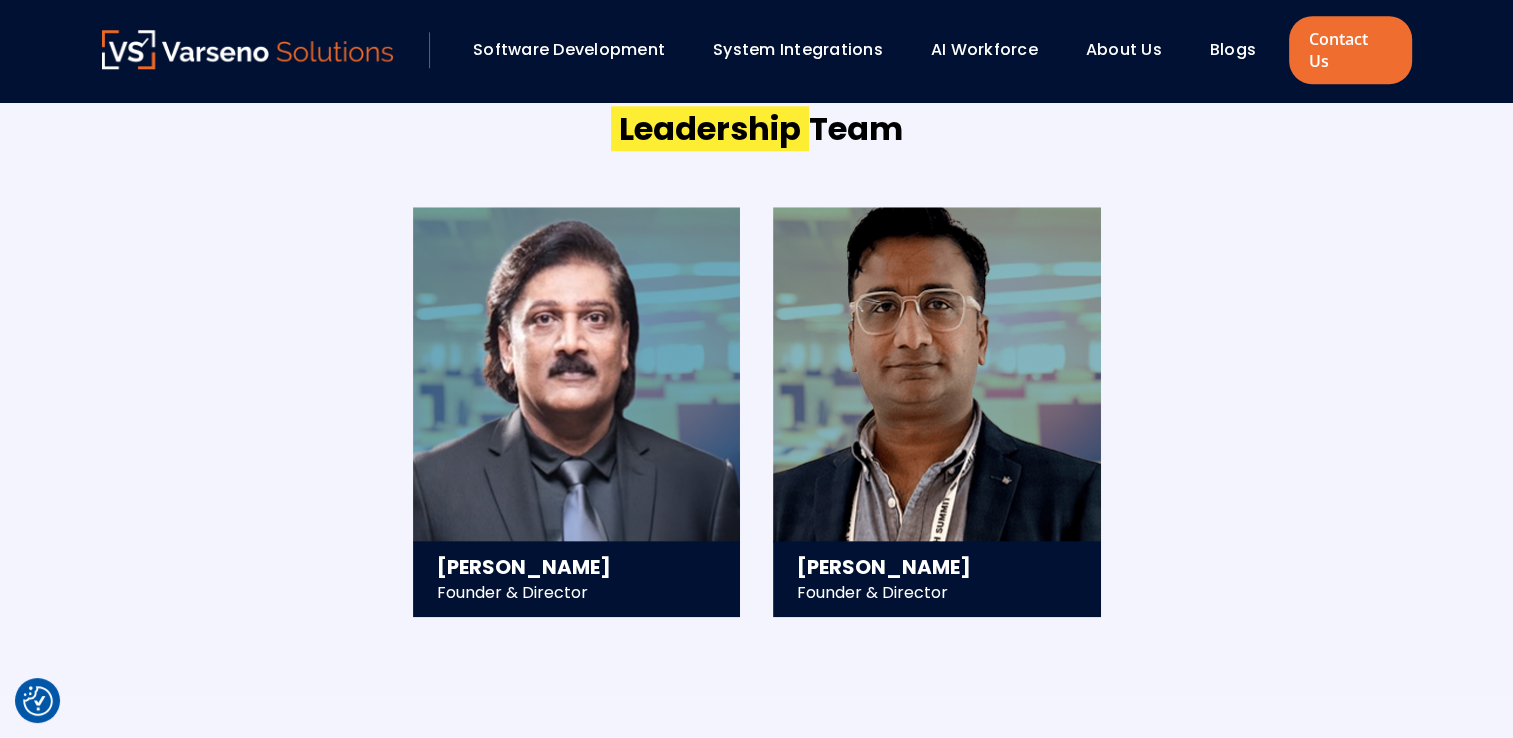 click on "Ravi Sigicharla
Founder & Director
- 25+ years in technology strategy and enterprise solutions
- Deep focus on IT trends, scalable platforms, and system architecture
- Strong network of Fortune 500 tech leaders and enterprise architects
- Track record in incubating solution ideas and market offerings
Sawan Jain
Founder & Director
- Visionary tech leader with 20+ years of experience in enterprise software design and delivery
- Co-founded Varseno in 2014 to redefine how businesses build and scale digital solutions
- Widely trusted for his sharp problem-solving, and strategic execution
- Combines creativity and a pragmatic mindset with a  “get it done”
attitude." at bounding box center (757, 411) 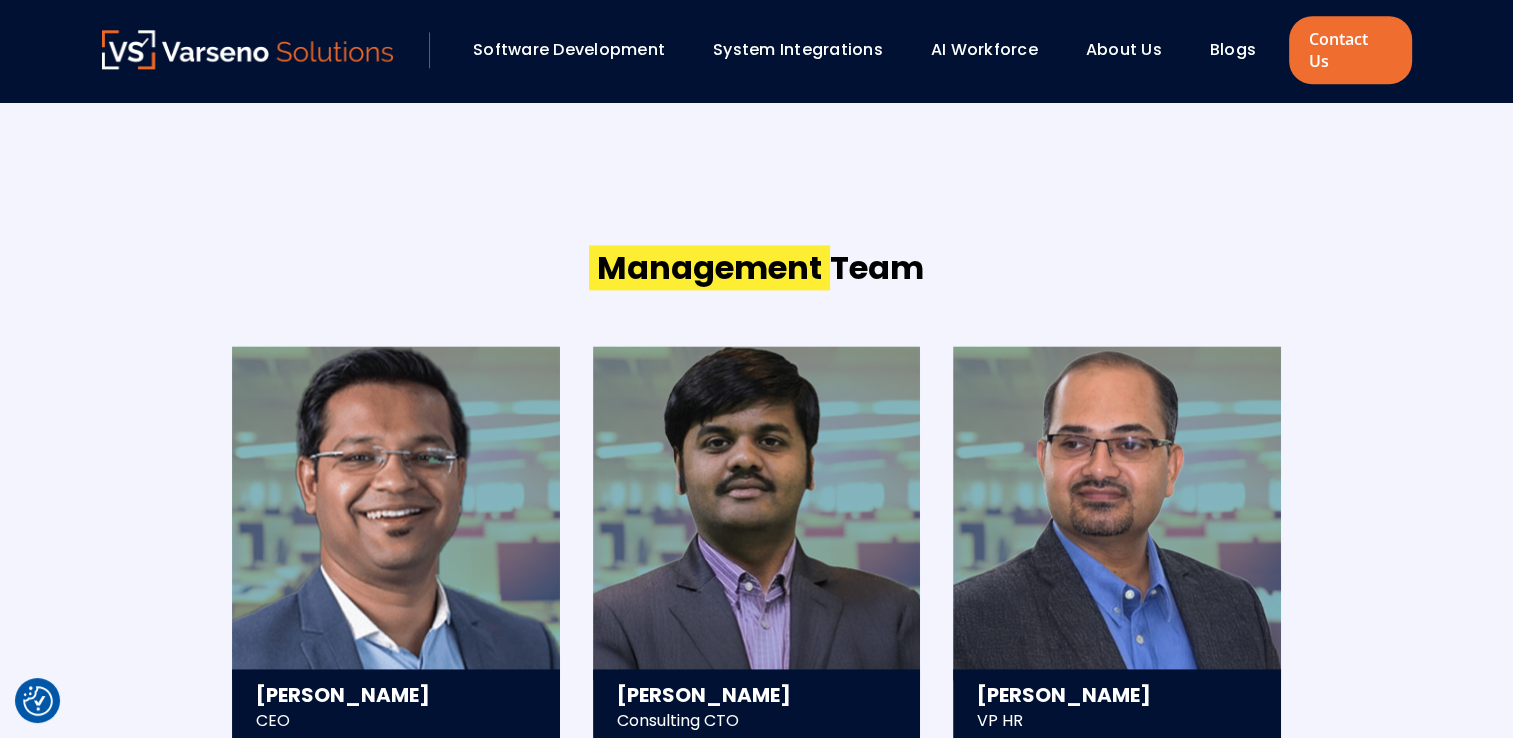 scroll, scrollTop: 2653, scrollLeft: 0, axis: vertical 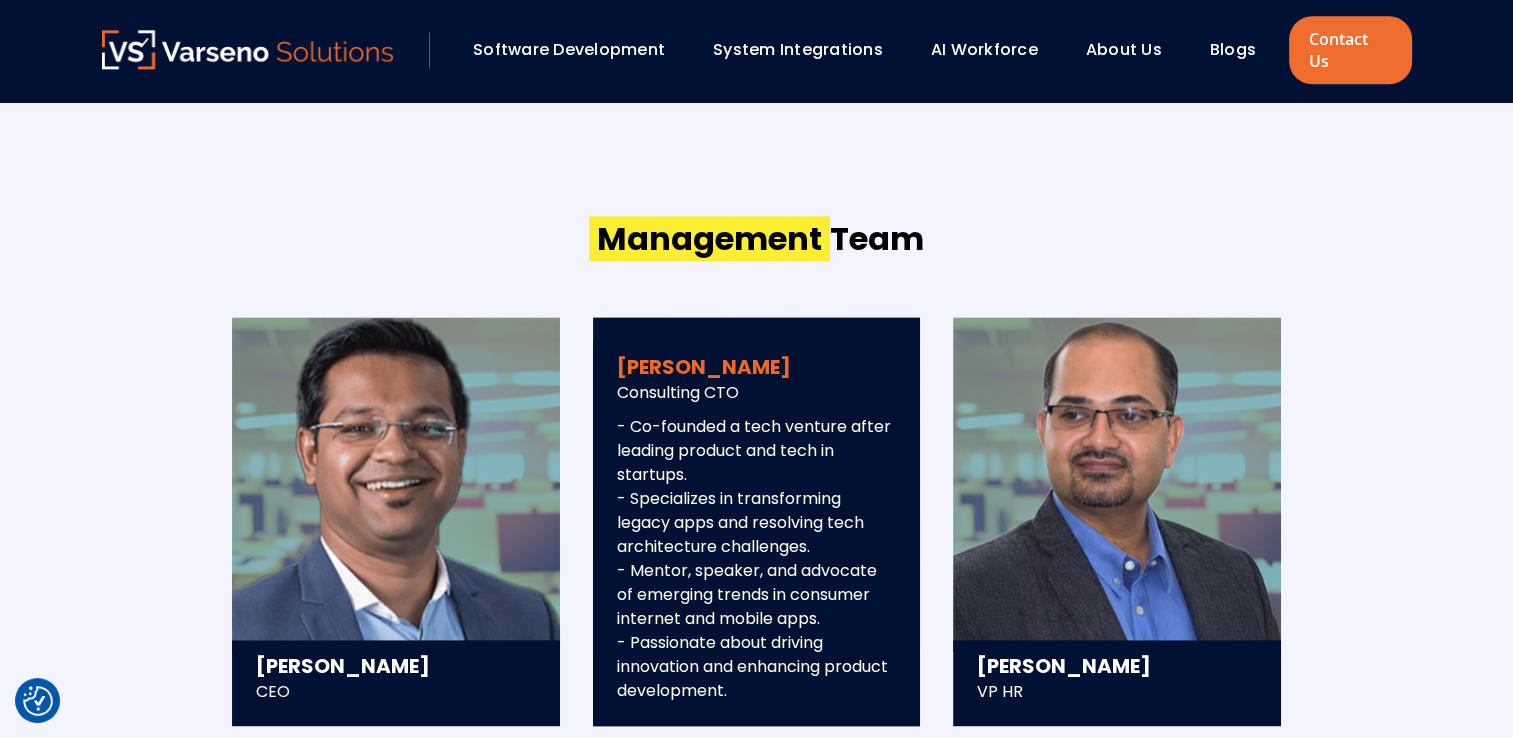 click on "Vijay Kumbhar" at bounding box center [757, 367] 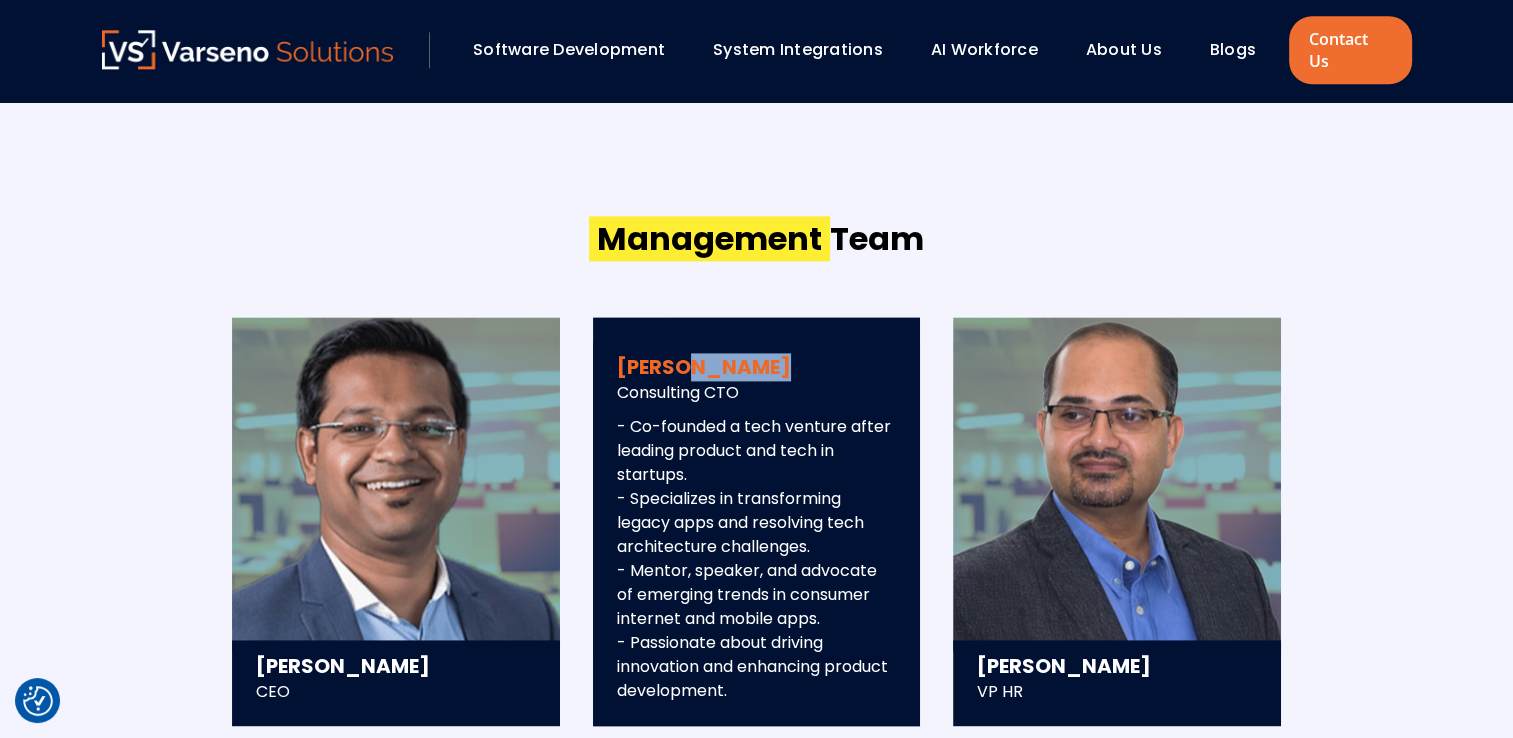 click on "Vijay Kumbhar" at bounding box center (757, 367) 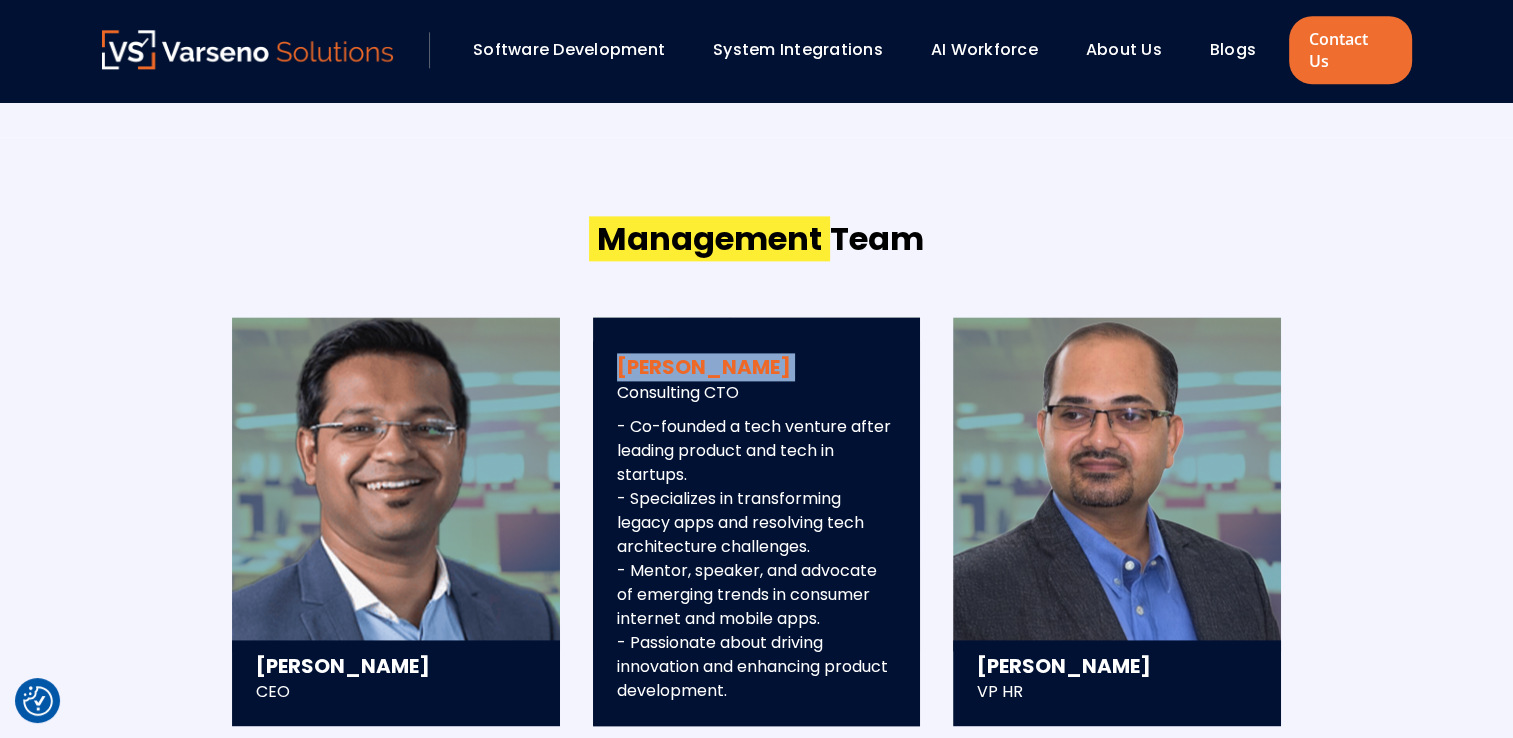 click on "Vijay Kumbhar" at bounding box center [757, 367] 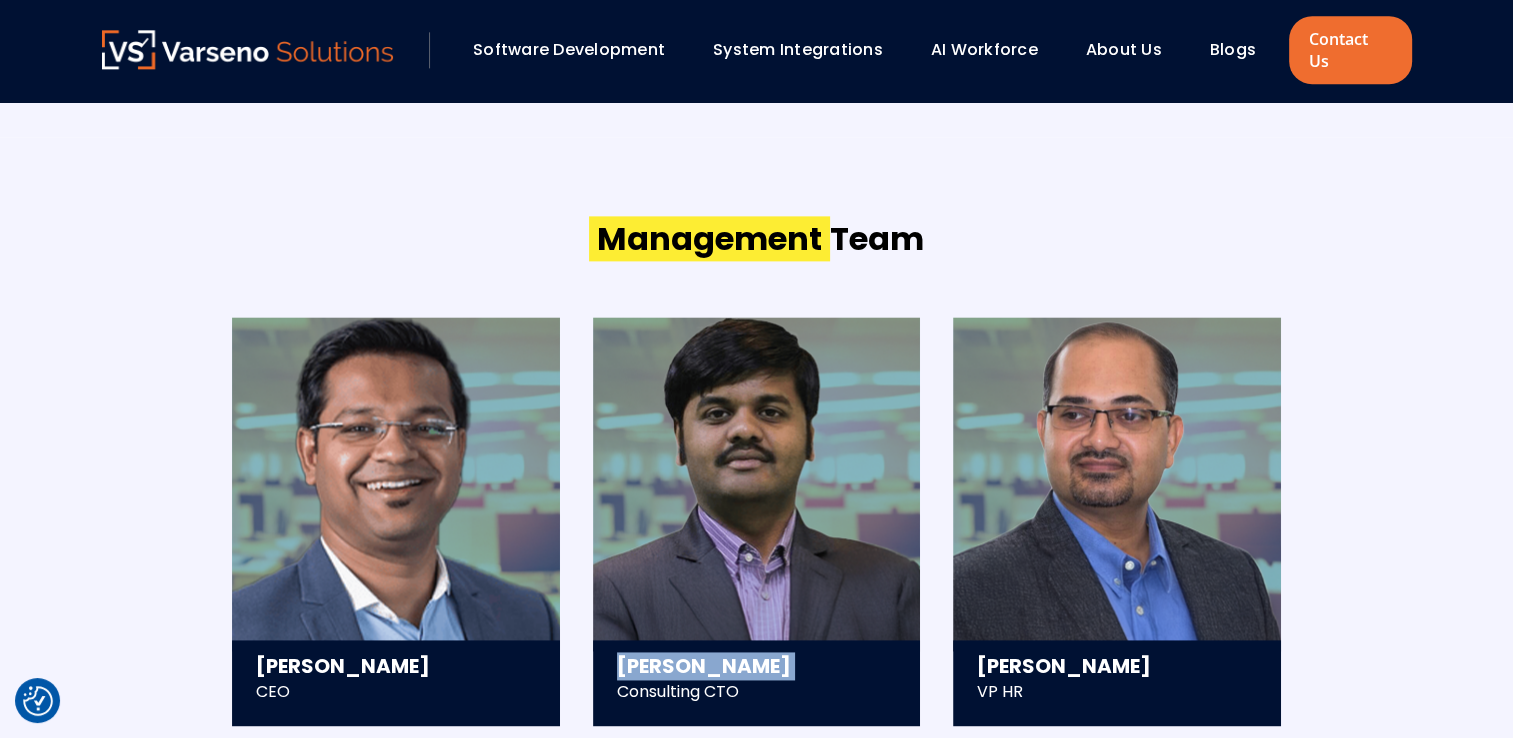 copy on "Vijay Kumbhar" 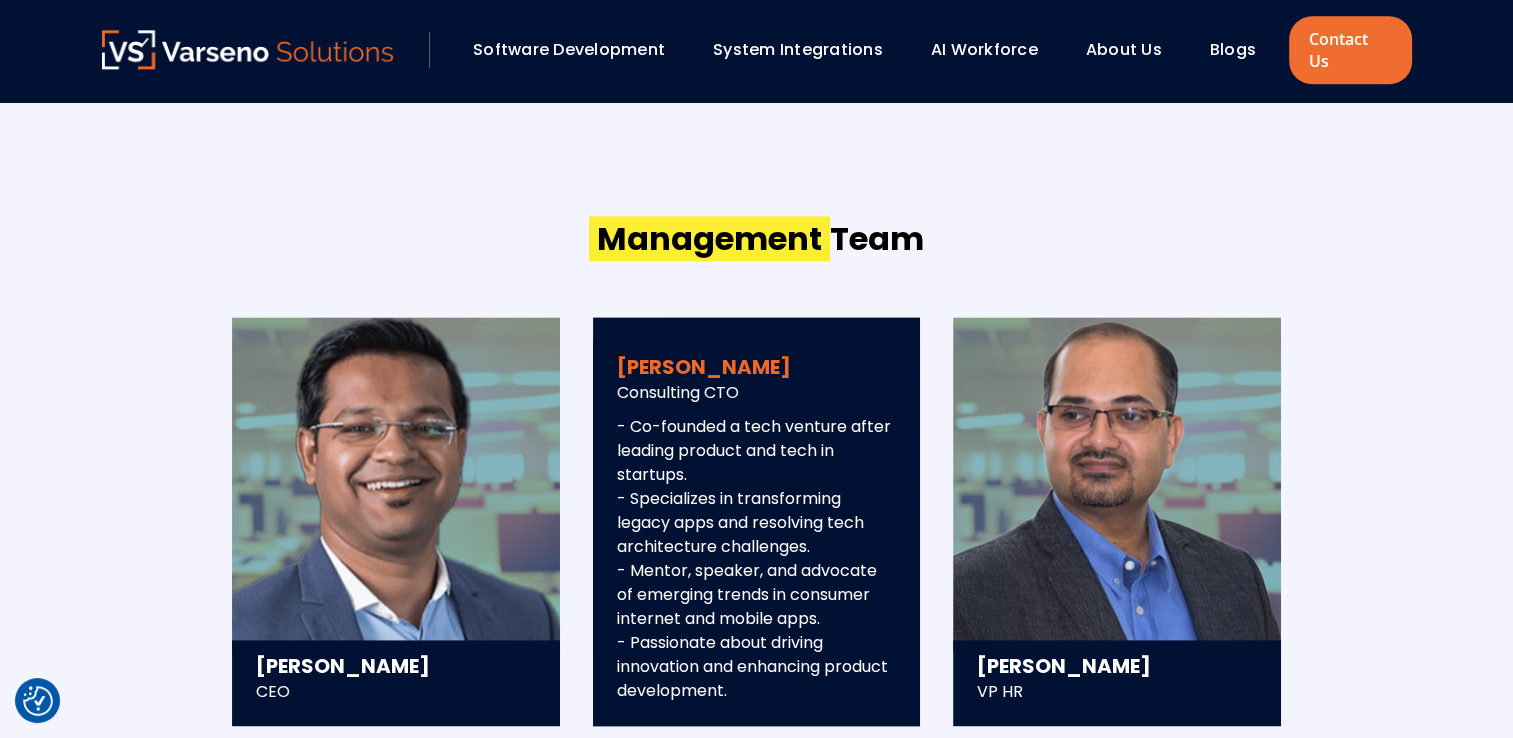 click on "- Co-founded a tech venture after leading product and tech in startups.
- Specializes in transforming legacy apps and resolving tech architecture challenges.
- Mentor, speaker, and advocate of emerging trends in consumer internet and mobile apps.
- Passionate about driving innovation and enhancing product development." at bounding box center (757, 559) 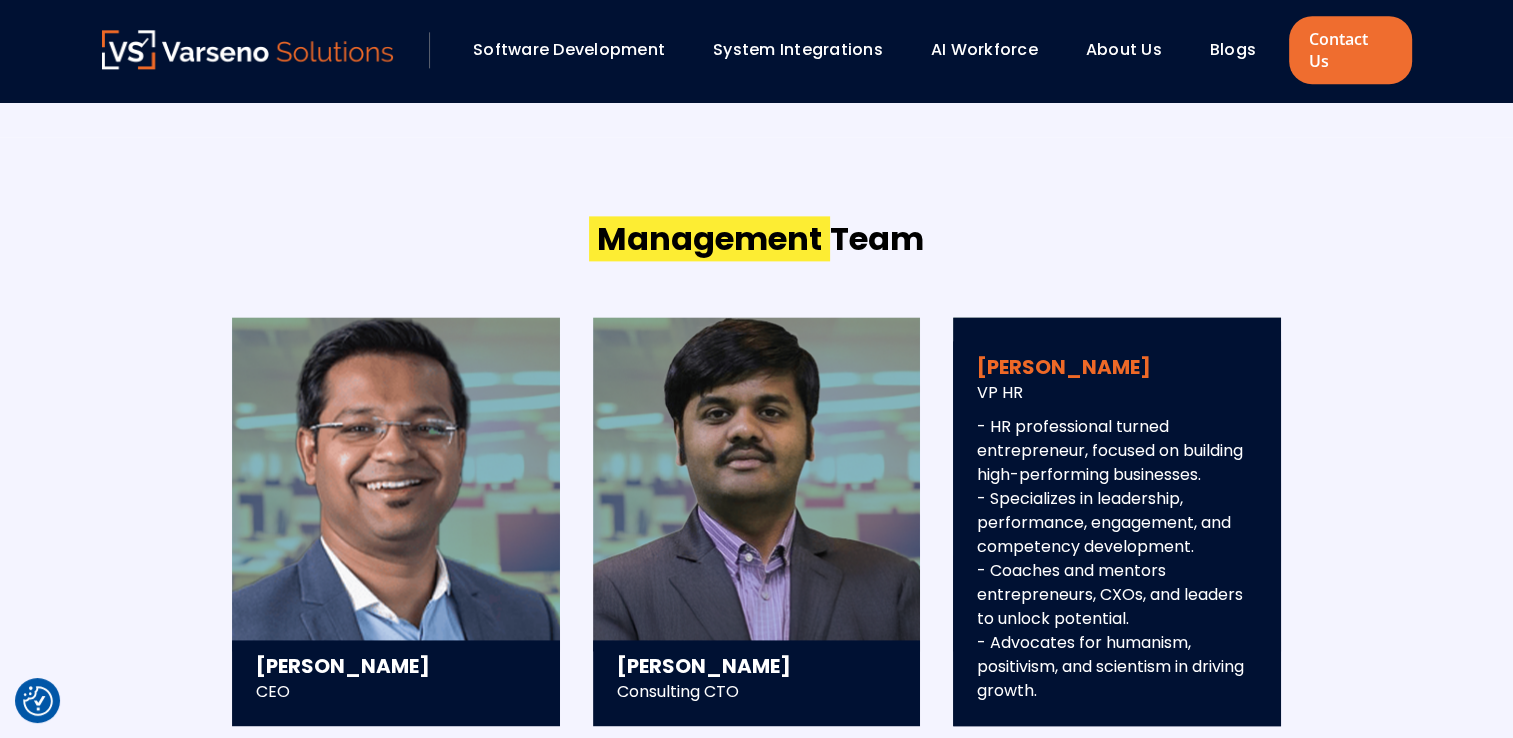 click on "Sachidanand R. Kulkarni" at bounding box center (1117, 367) 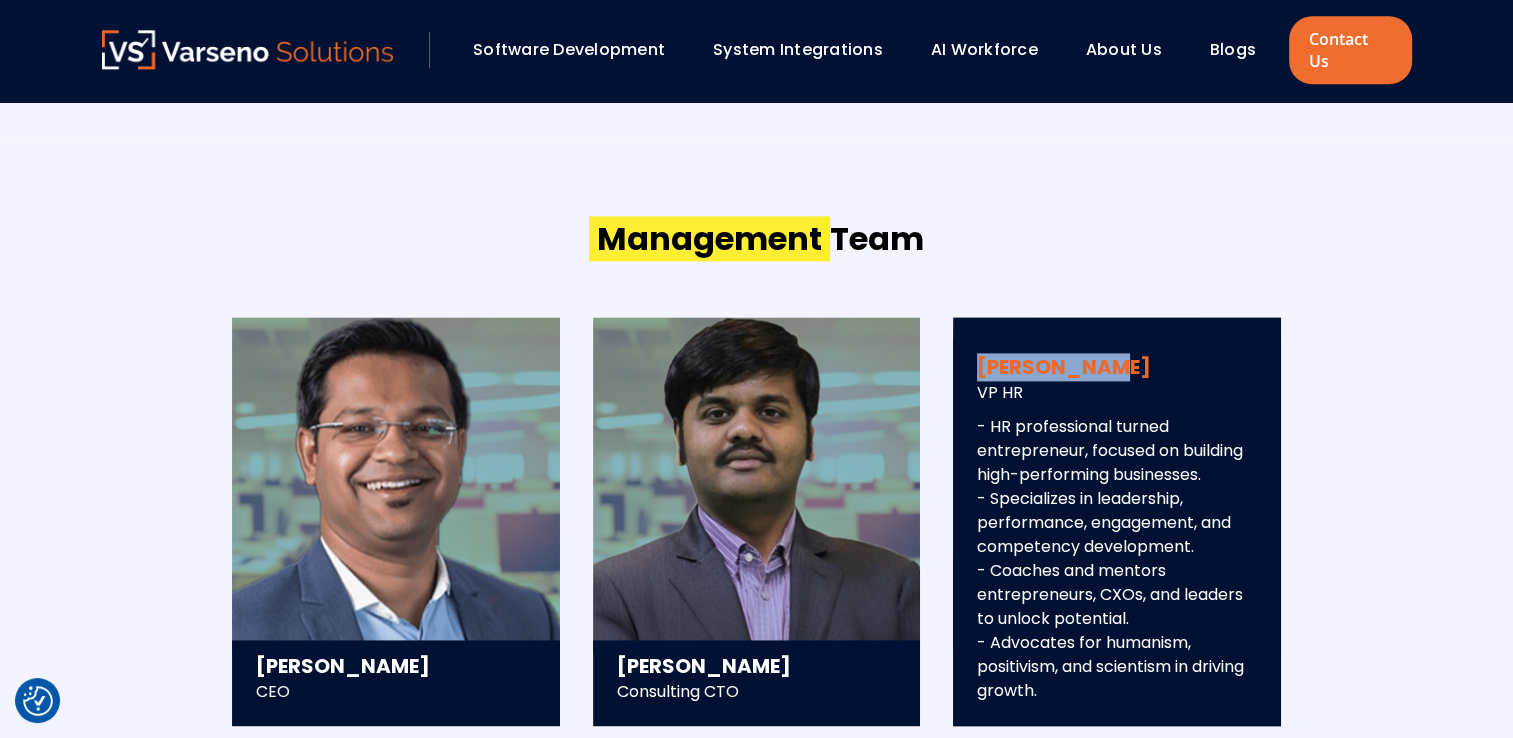 click on "Sachidanand R. Kulkarni" at bounding box center (1117, 367) 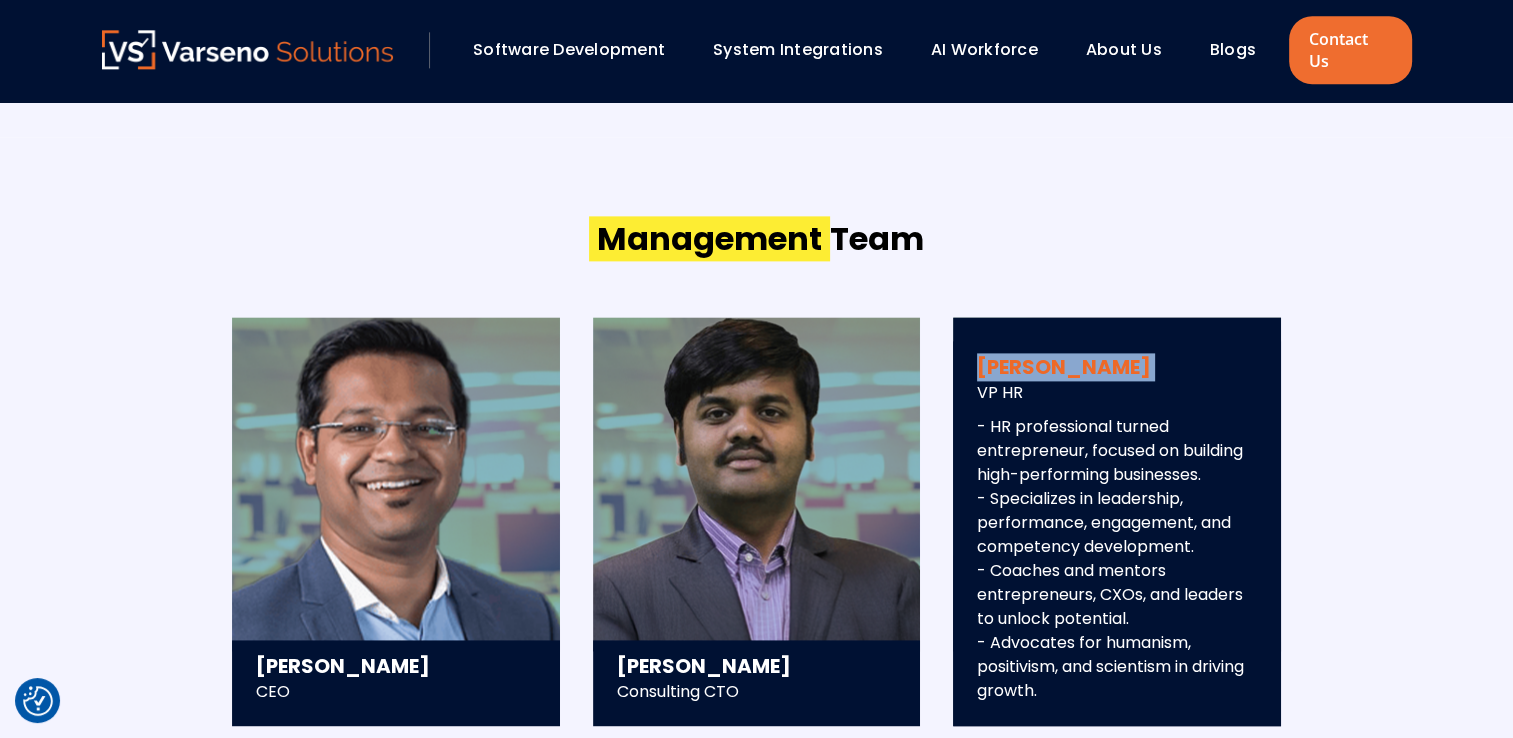 copy on "Sachidanand R. Kulkarni" 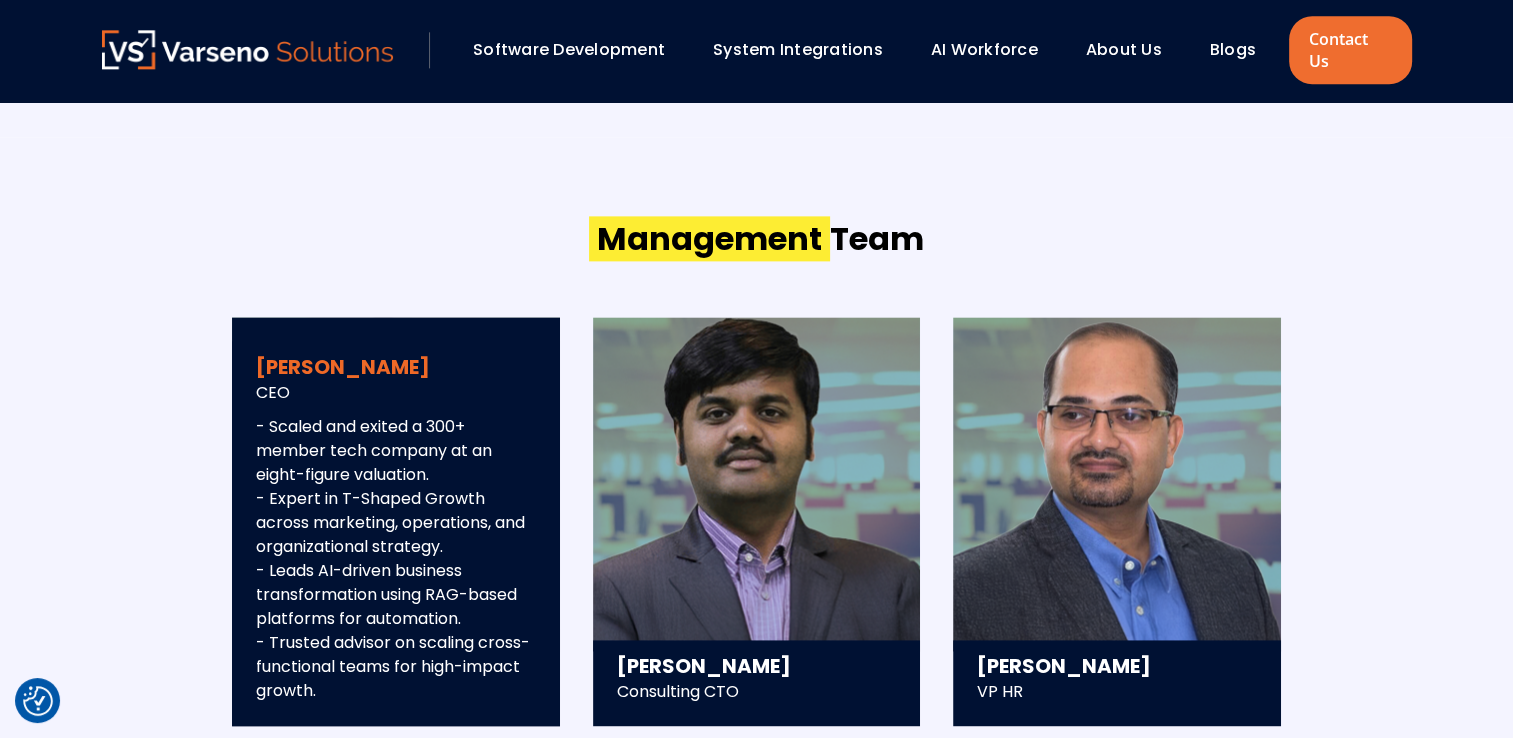 click on "Saurav Mishra" at bounding box center (396, 367) 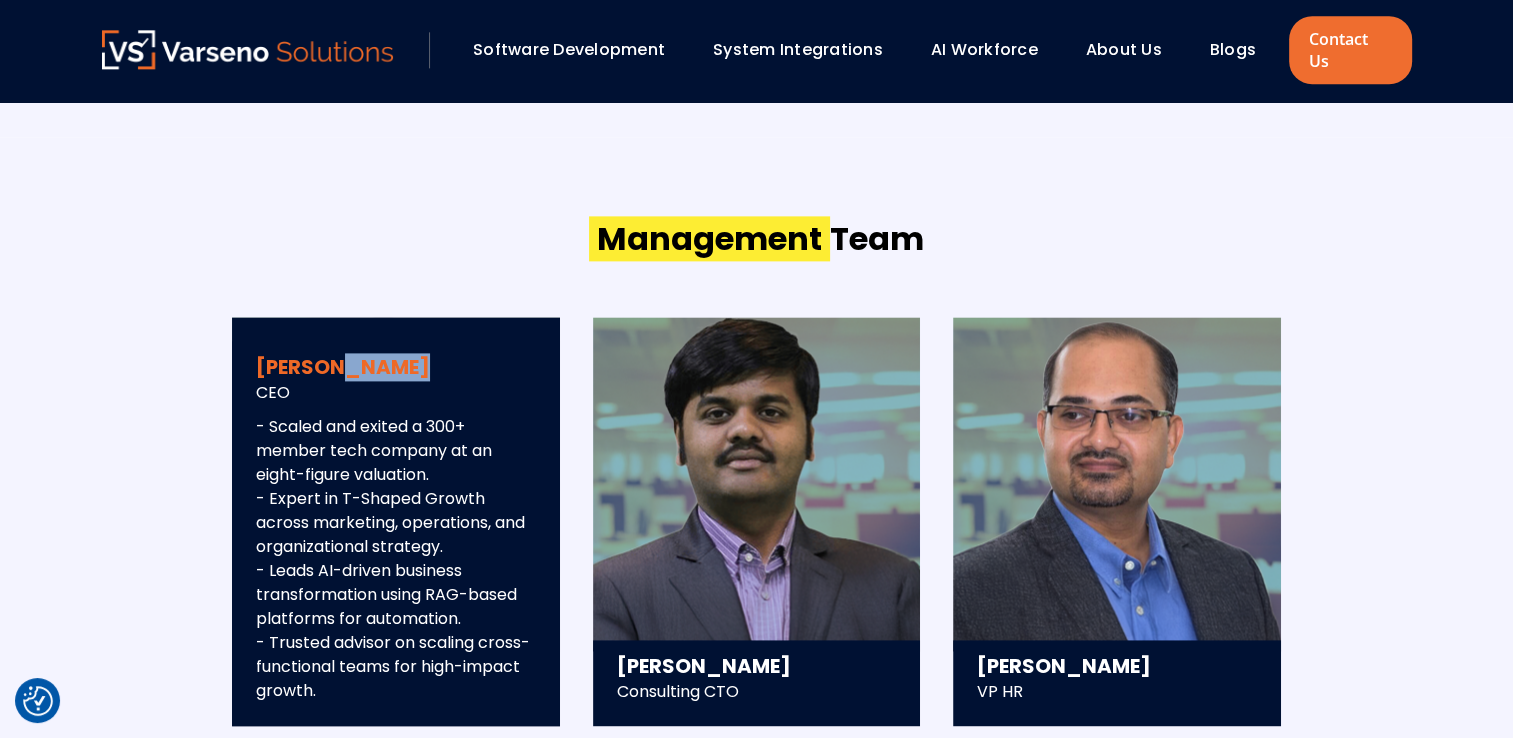 click on "Saurav Mishra" at bounding box center [396, 367] 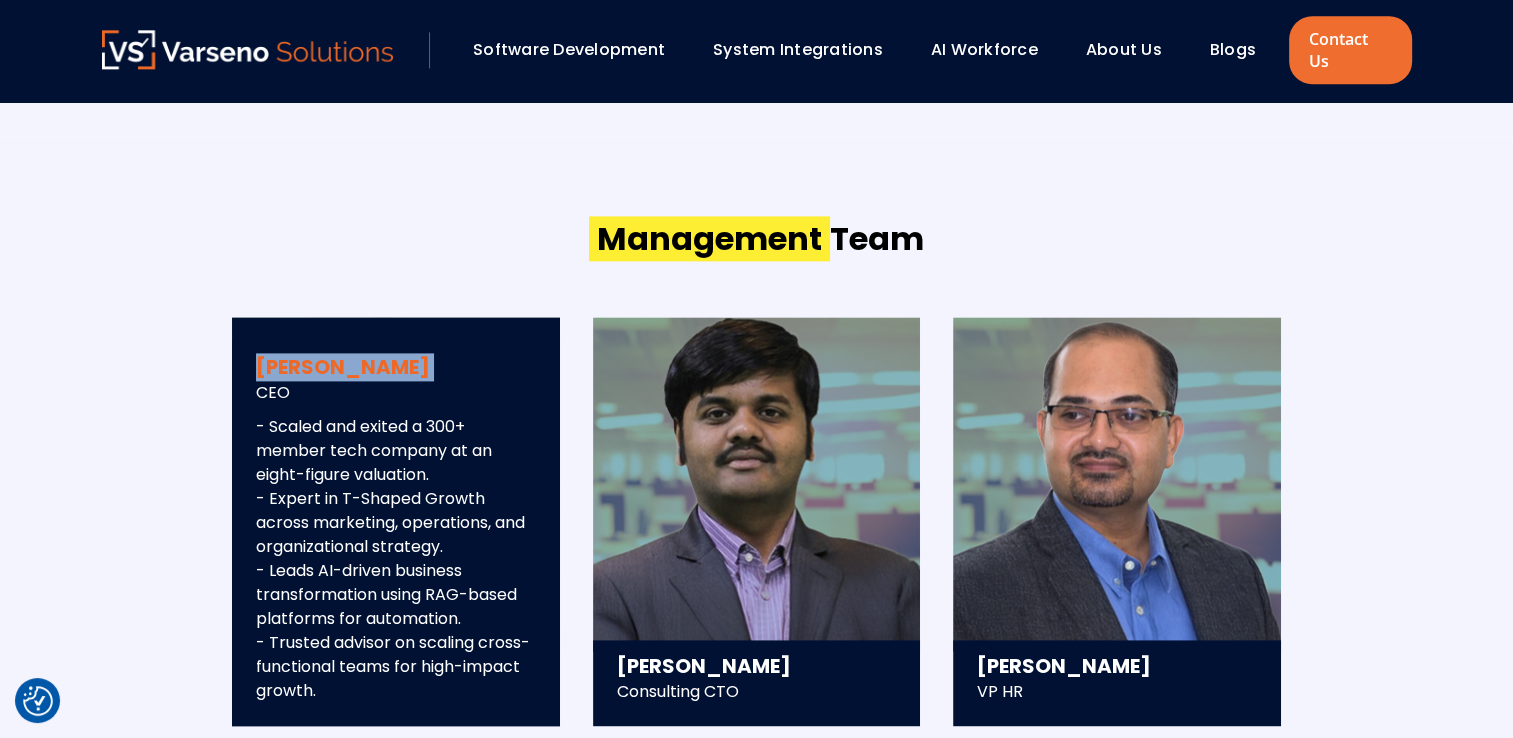 click on "Saurav Mishra" at bounding box center [396, 367] 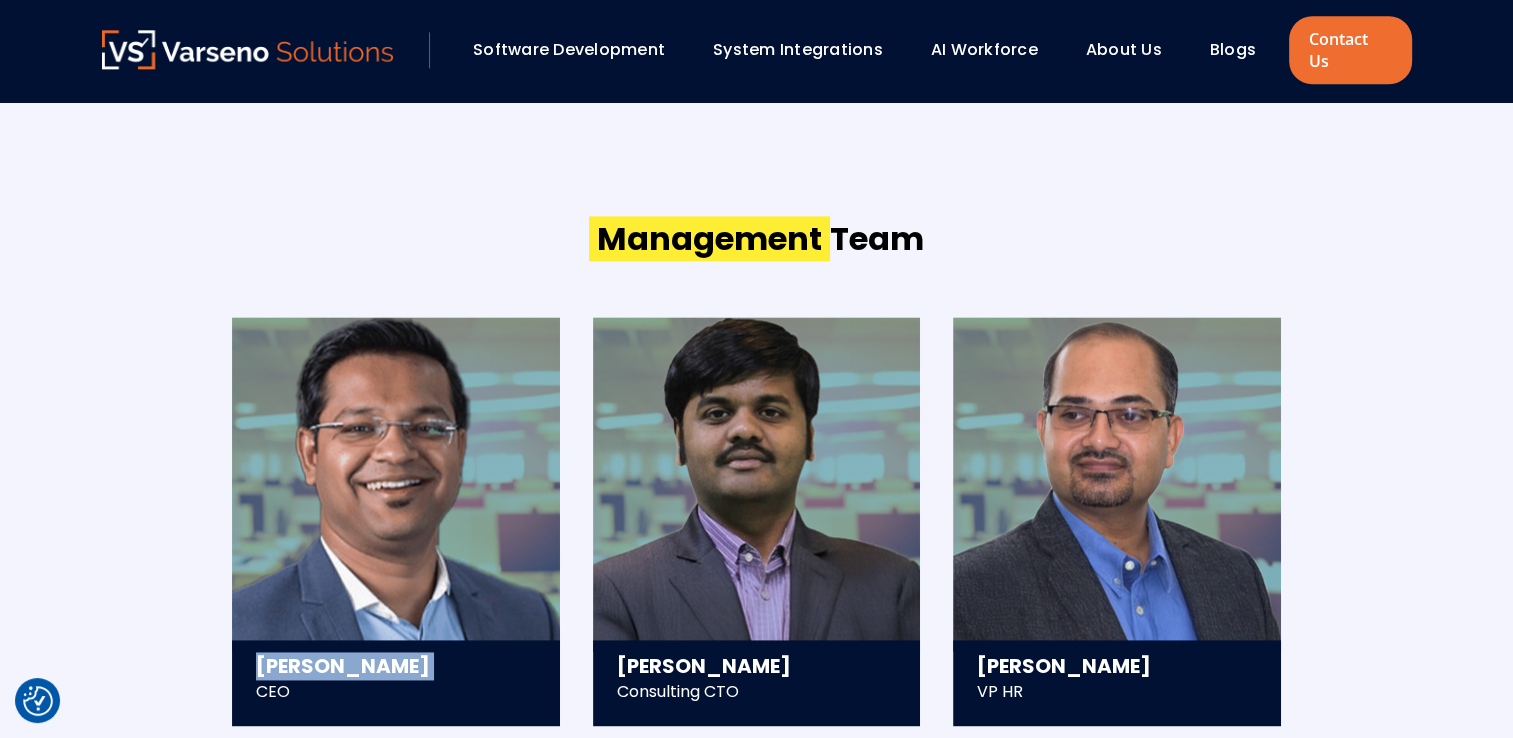 copy on "Saurav Mishra" 